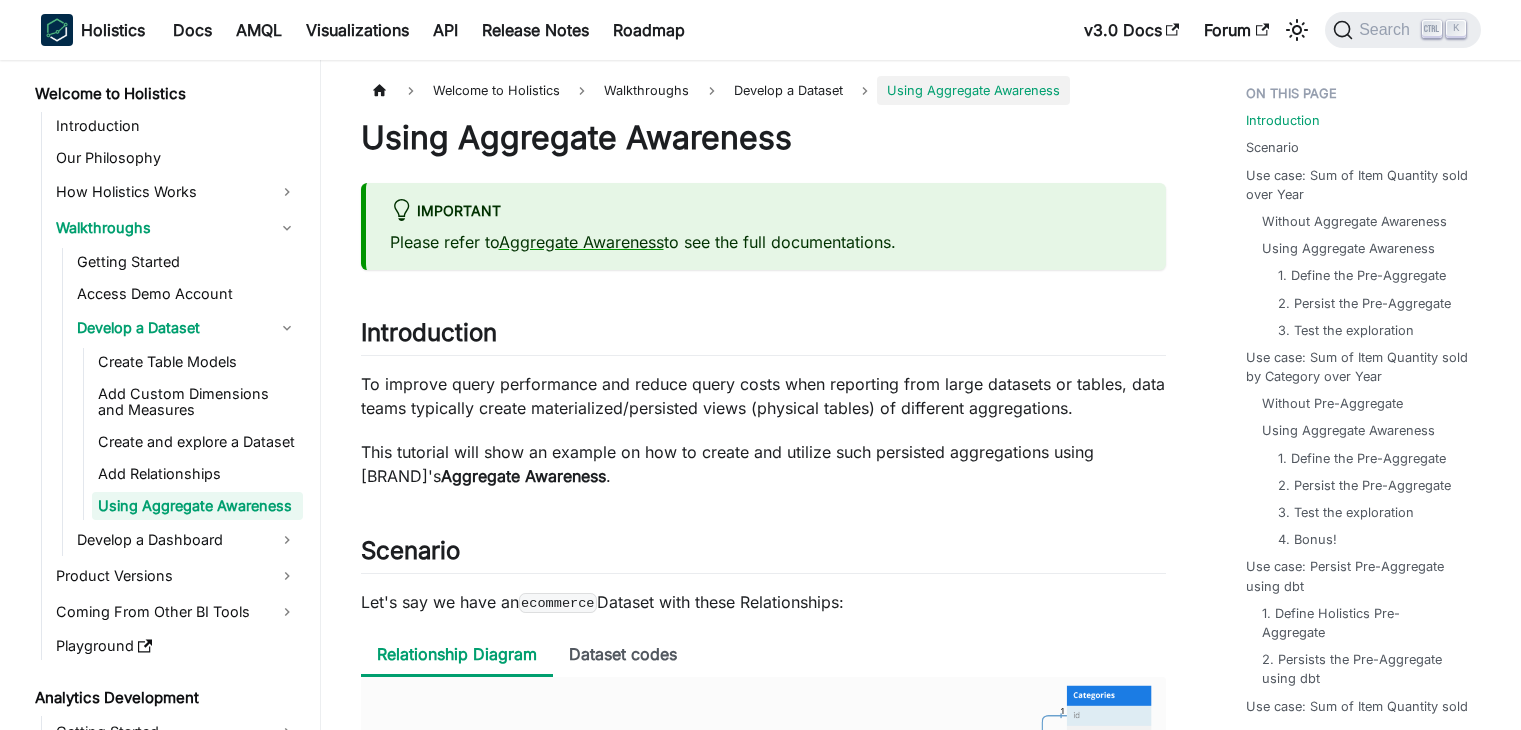 scroll, scrollTop: 230, scrollLeft: 0, axis: vertical 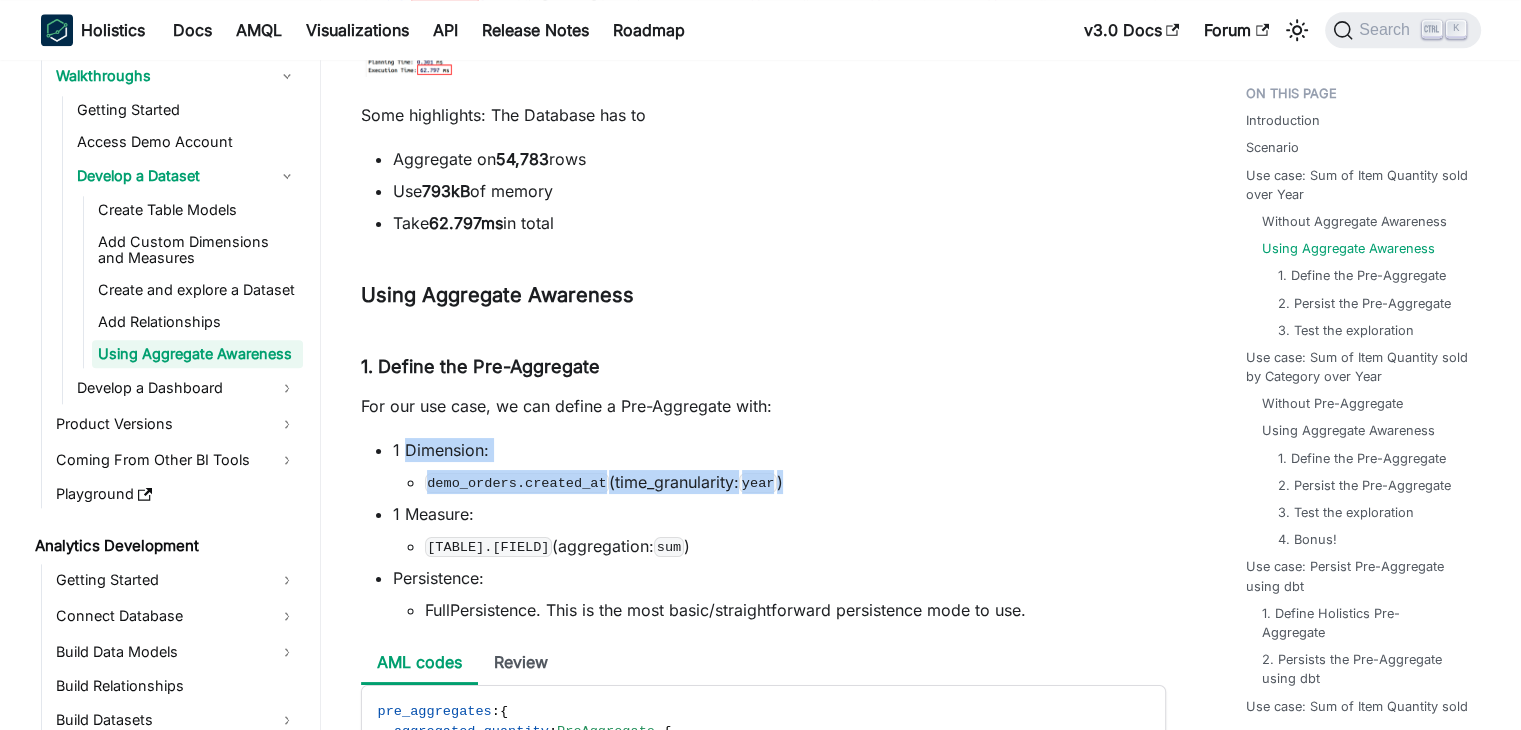 drag, startPoint x: 792, startPoint y: 482, endPoint x: 408, endPoint y: 443, distance: 385.9754 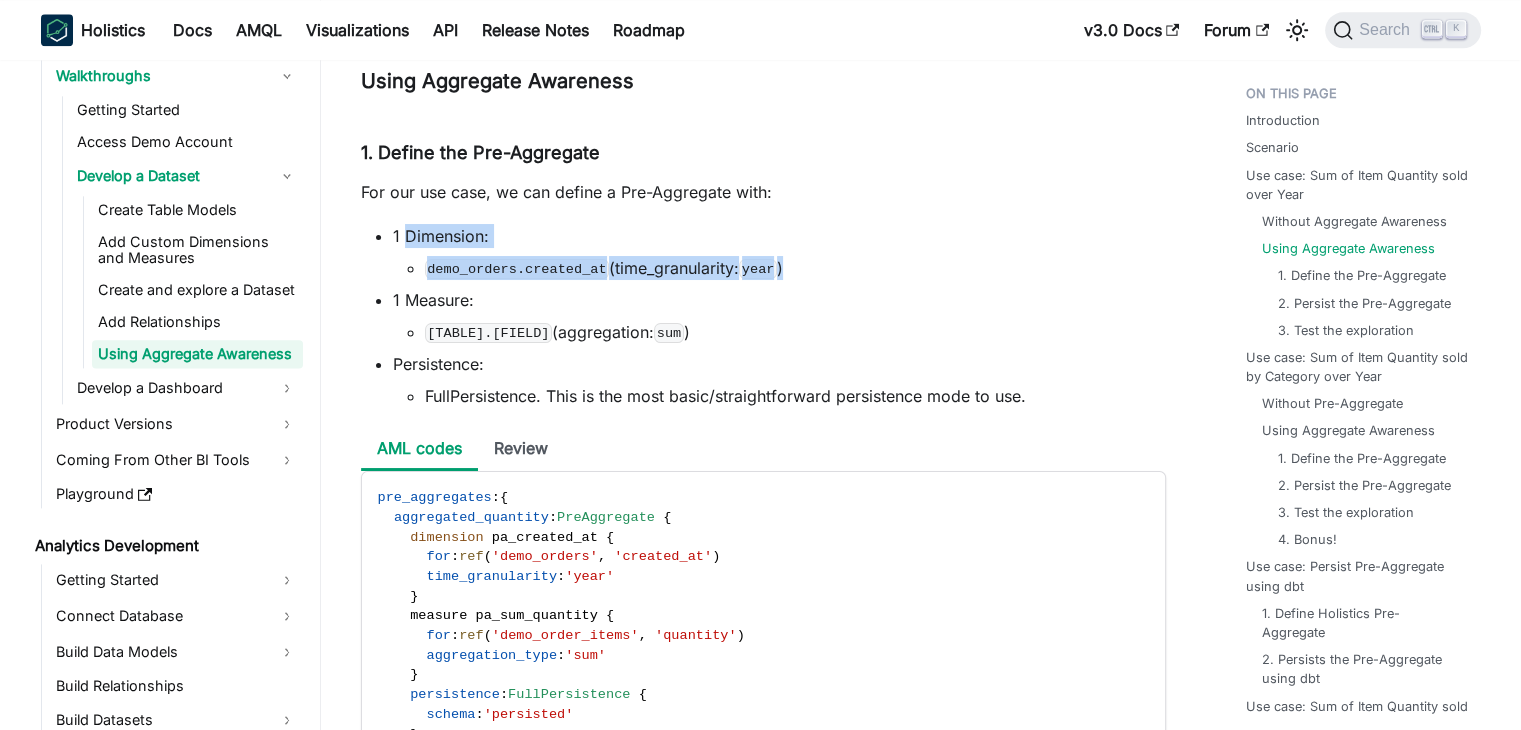 scroll, scrollTop: 2511, scrollLeft: 0, axis: vertical 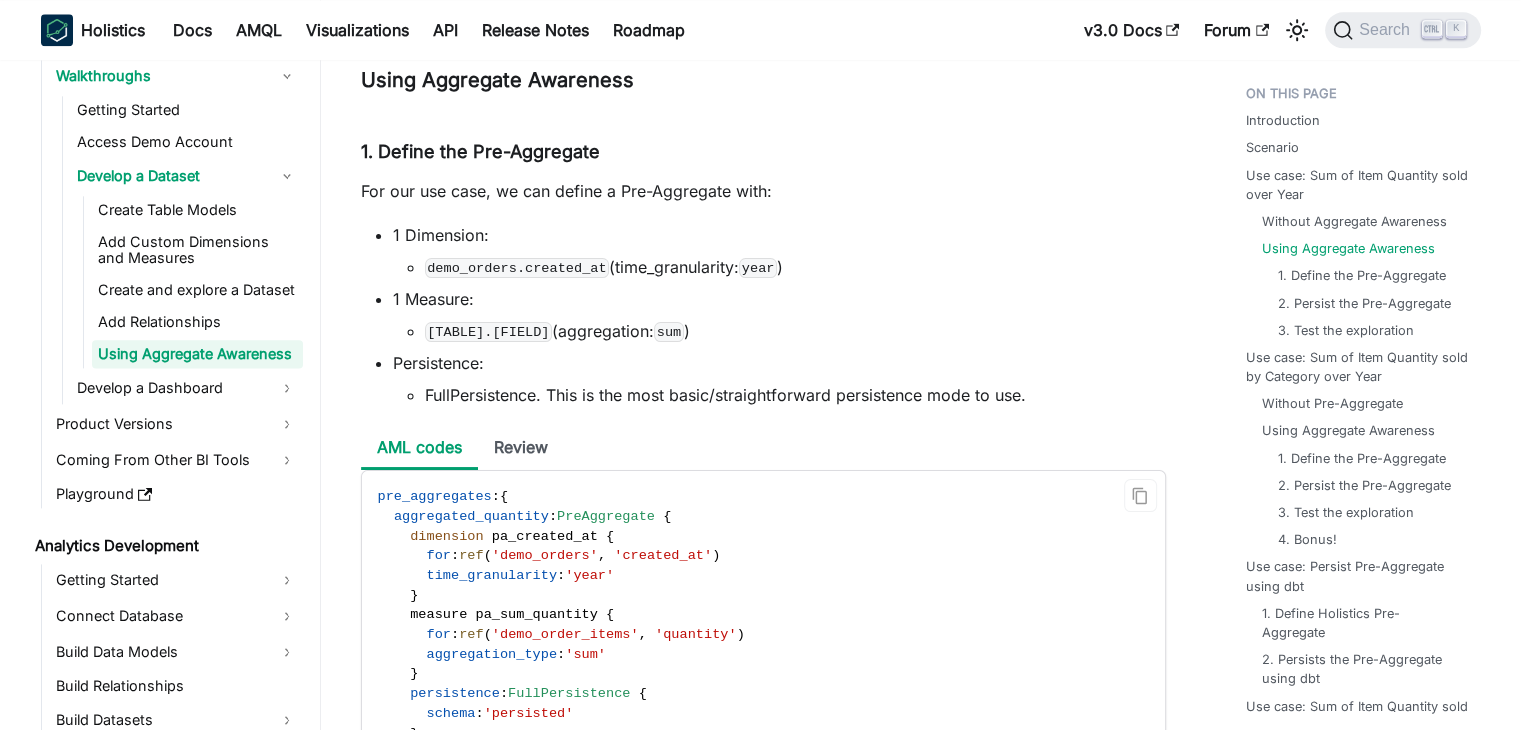 click on "pre_aggregates :  {    aggregated_quantity :  PreAggregate   {      dimension   pa_created_at   {        for :  ref ( 'demo_orders' ,   'created_at' )        time_granularity :  'year'      }      measure   pa_sum_quantity   {        for :  ref ( 'demo_order_items' ,   'quantity' )        aggregation_type :  'sum'      }      persistence :  FullPersistence   {        schema :  'persisted'      }    } }" at bounding box center [762, 635] 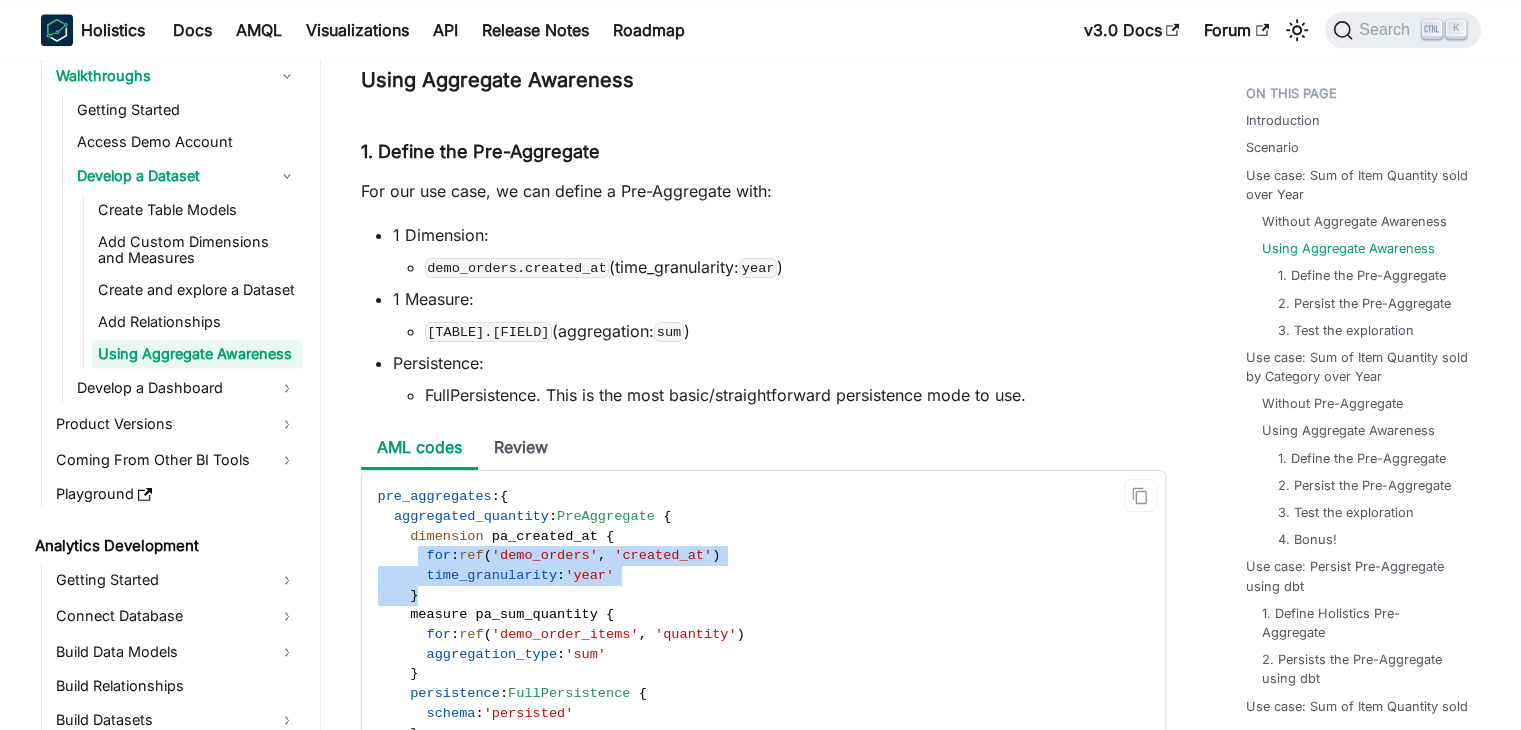 drag, startPoint x: 444, startPoint y: 589, endPoint x: 412, endPoint y: 556, distance: 45.96738 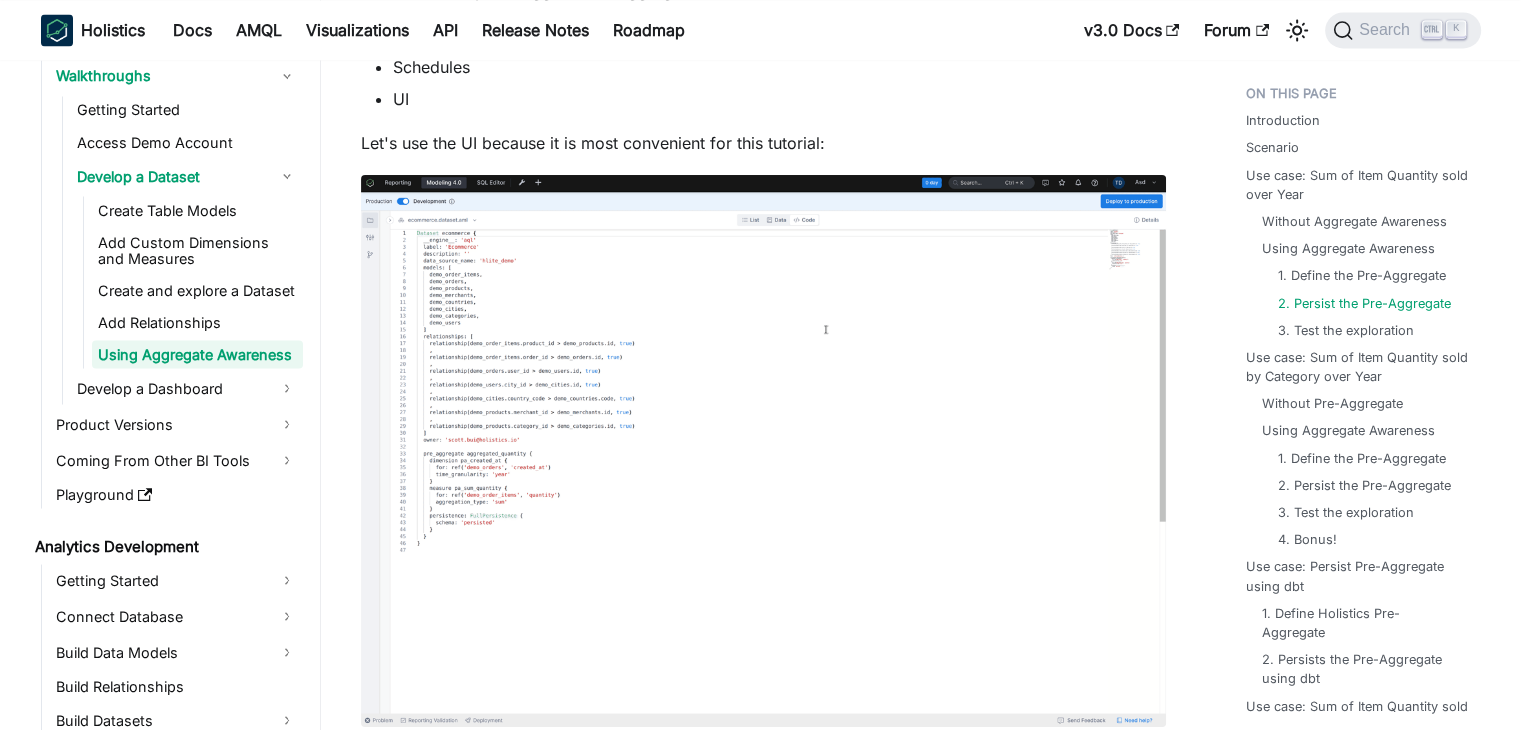 scroll, scrollTop: 3678, scrollLeft: 0, axis: vertical 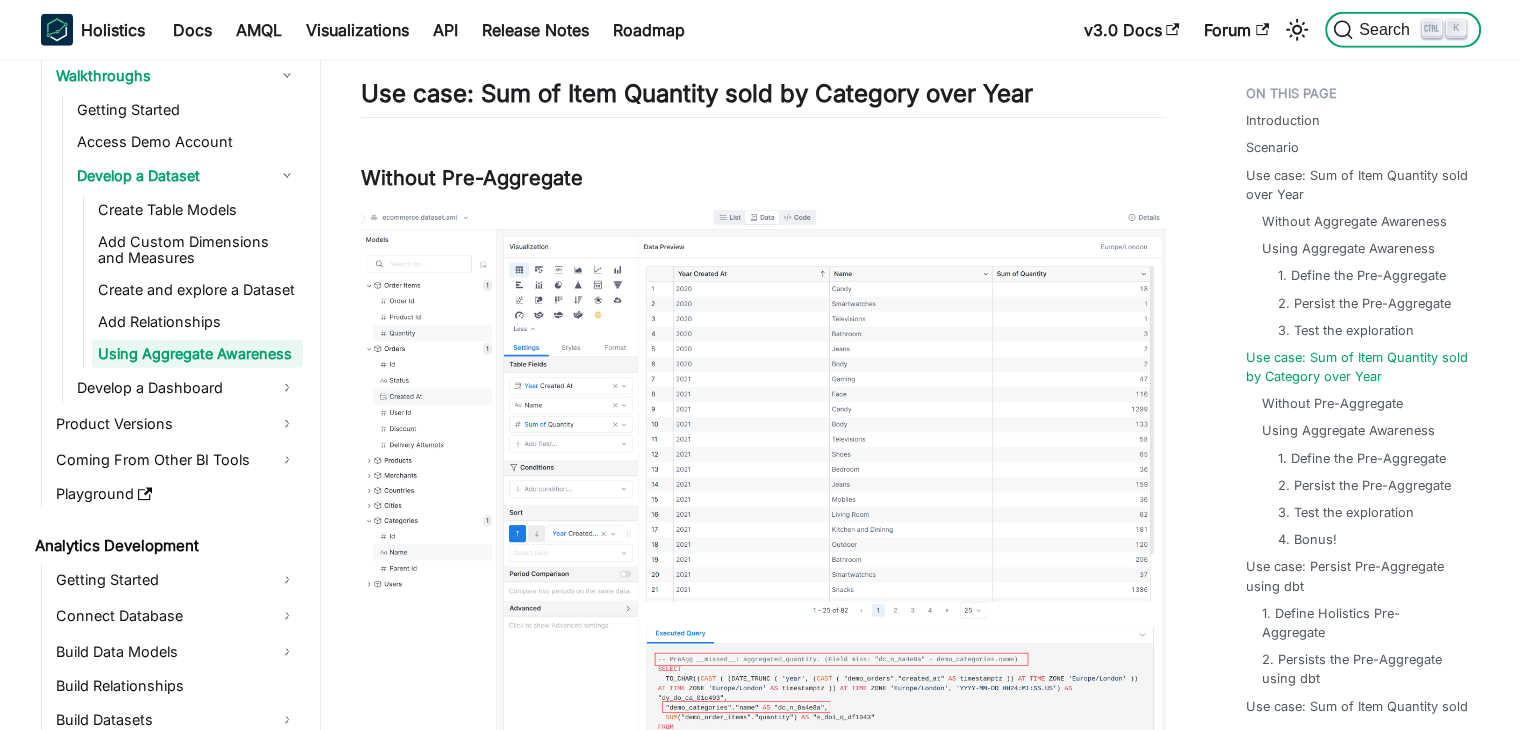 click on "Search K" at bounding box center (1402, 30) 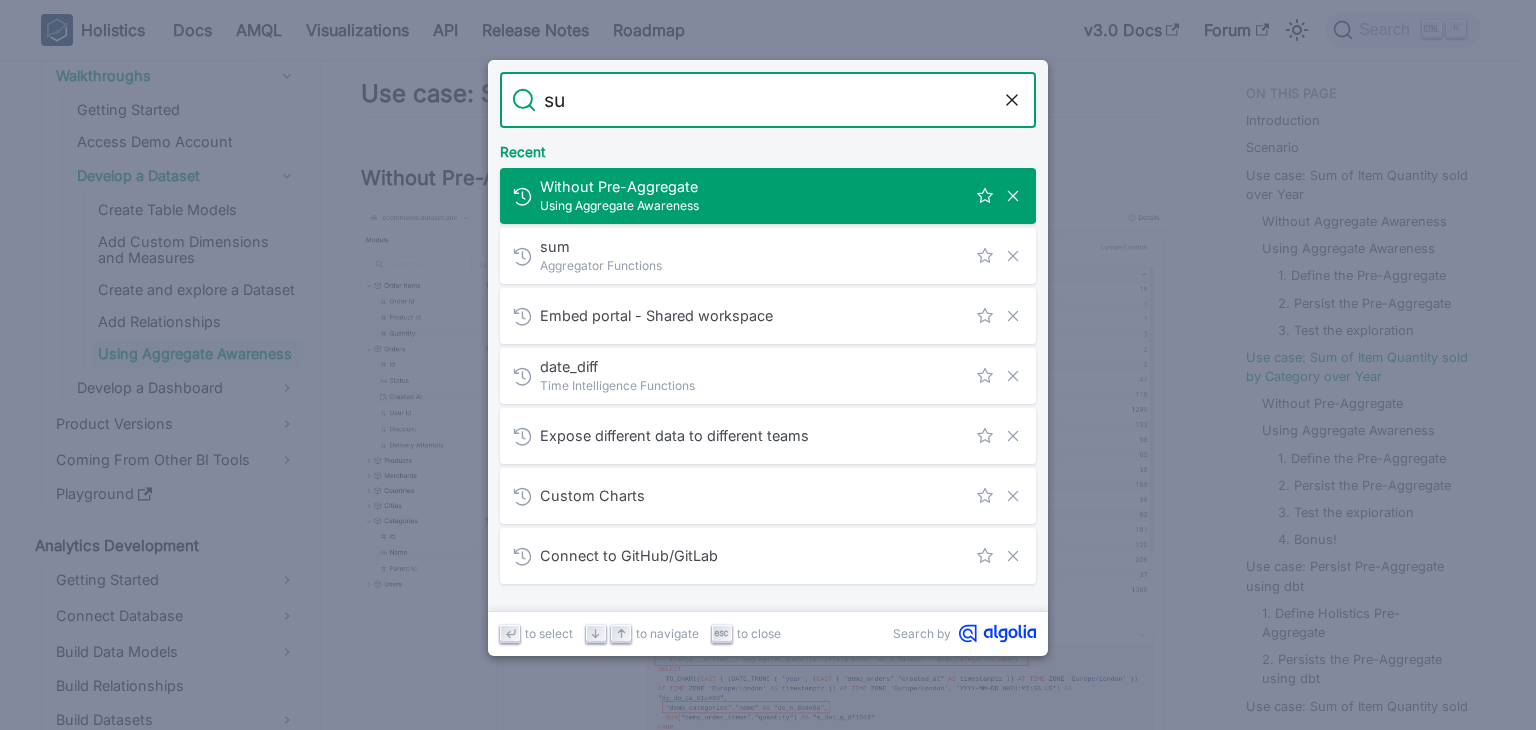 type on "sum" 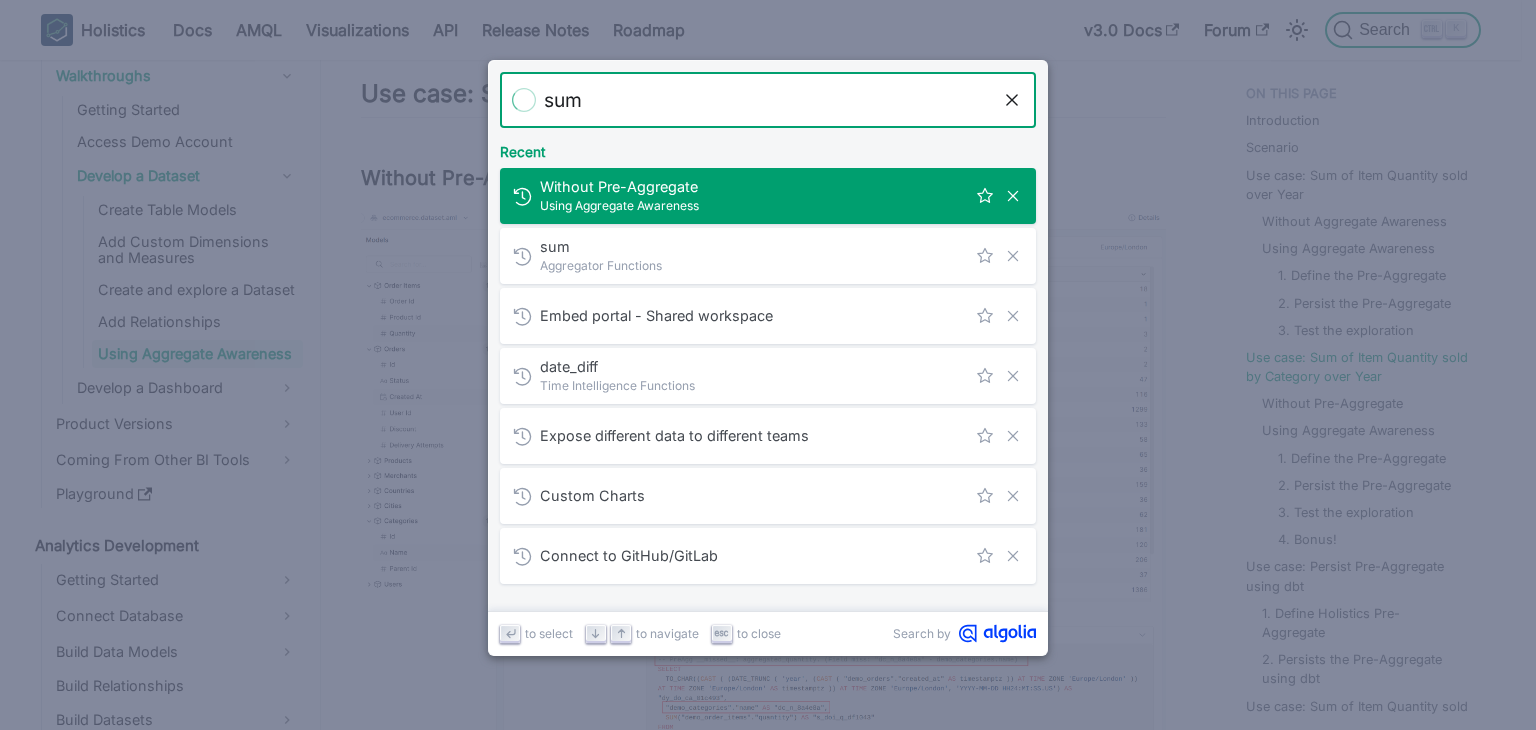 type 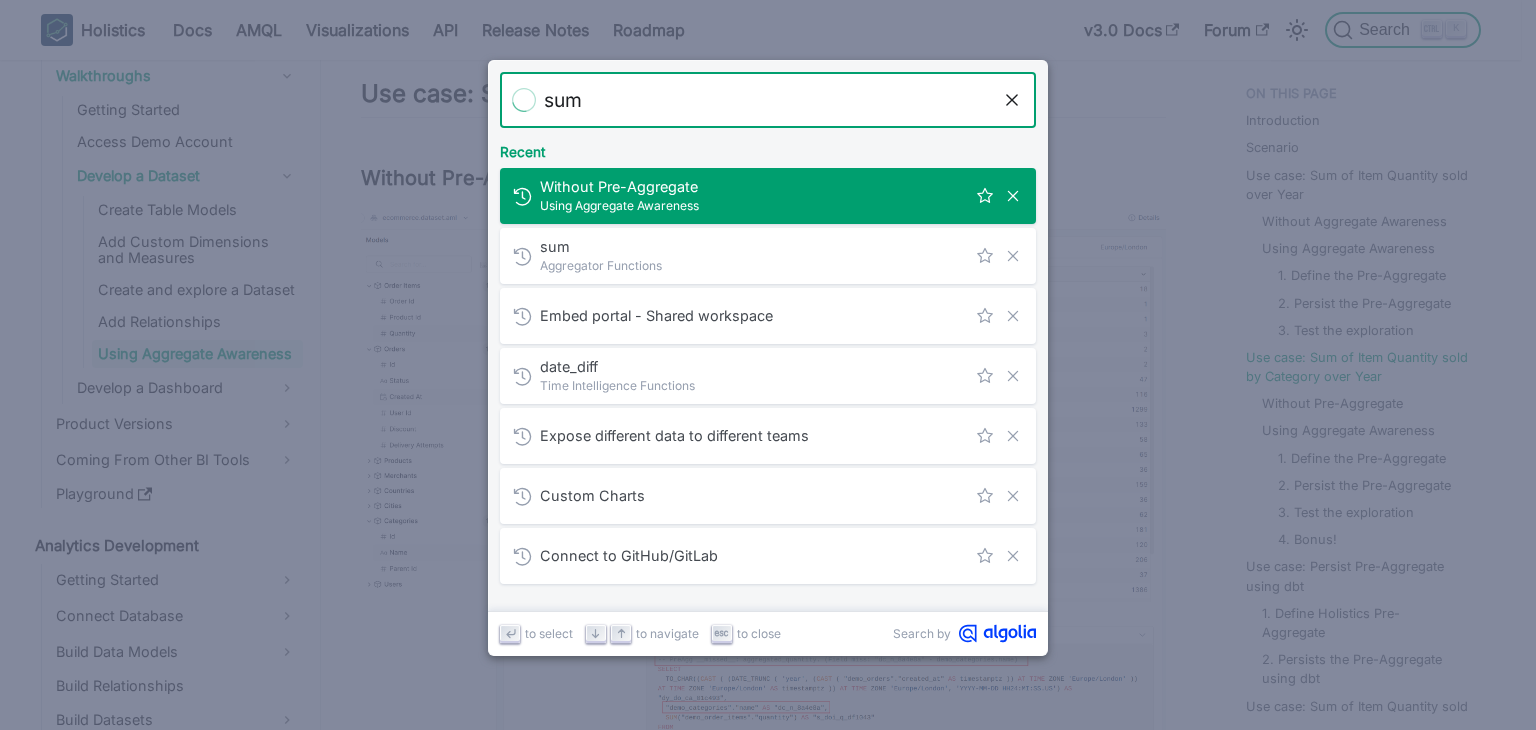 scroll, scrollTop: 5698, scrollLeft: 0, axis: vertical 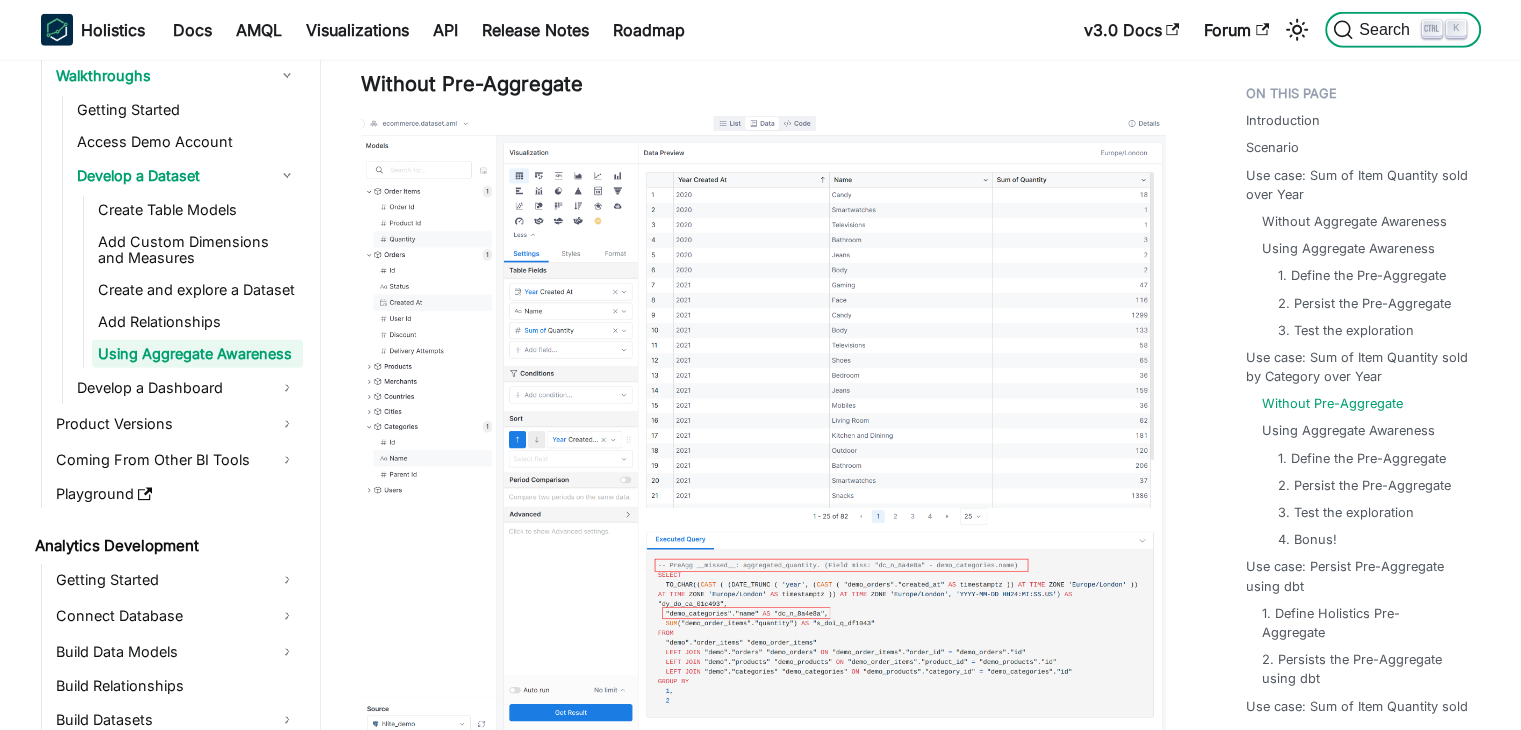 click 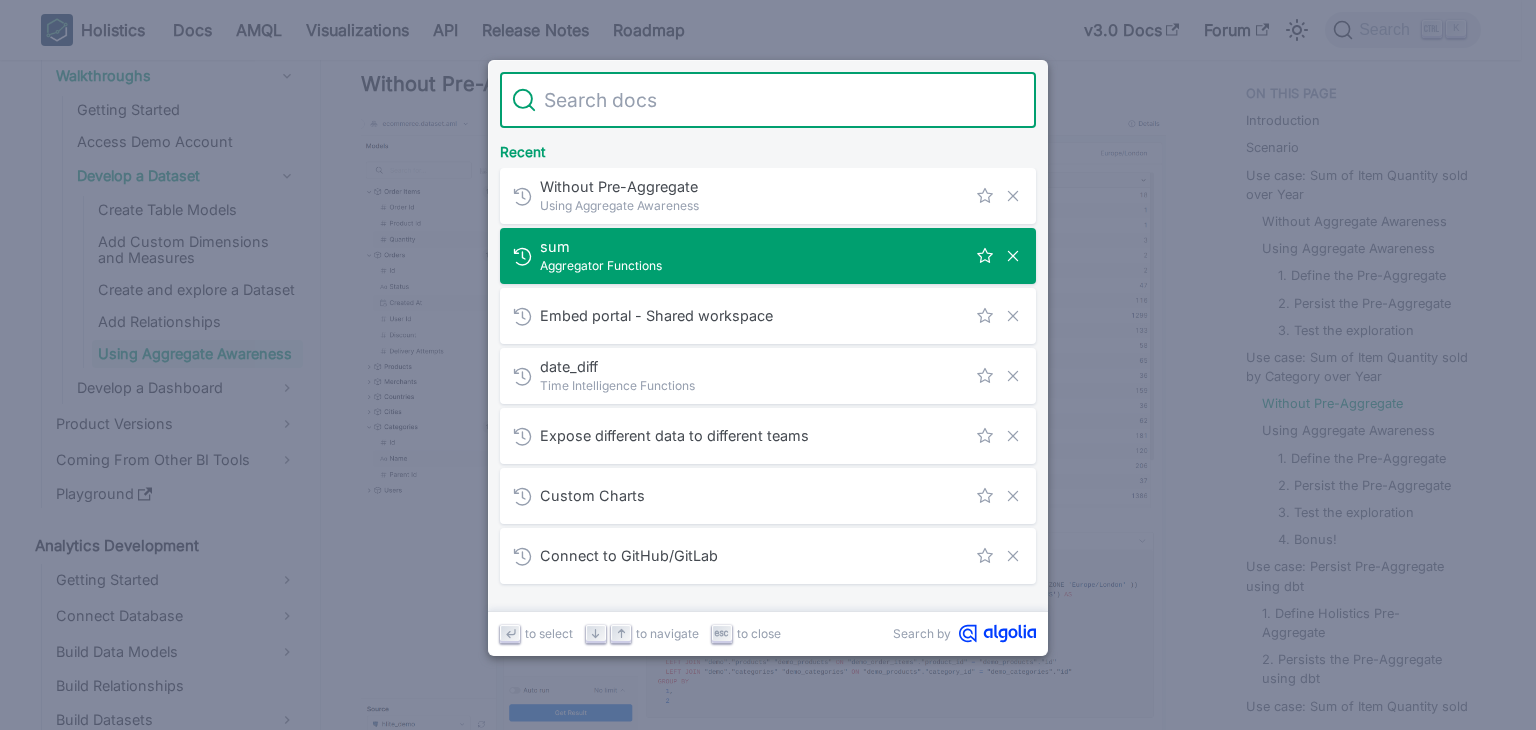 click on "Aggregator Functions" at bounding box center [753, 265] 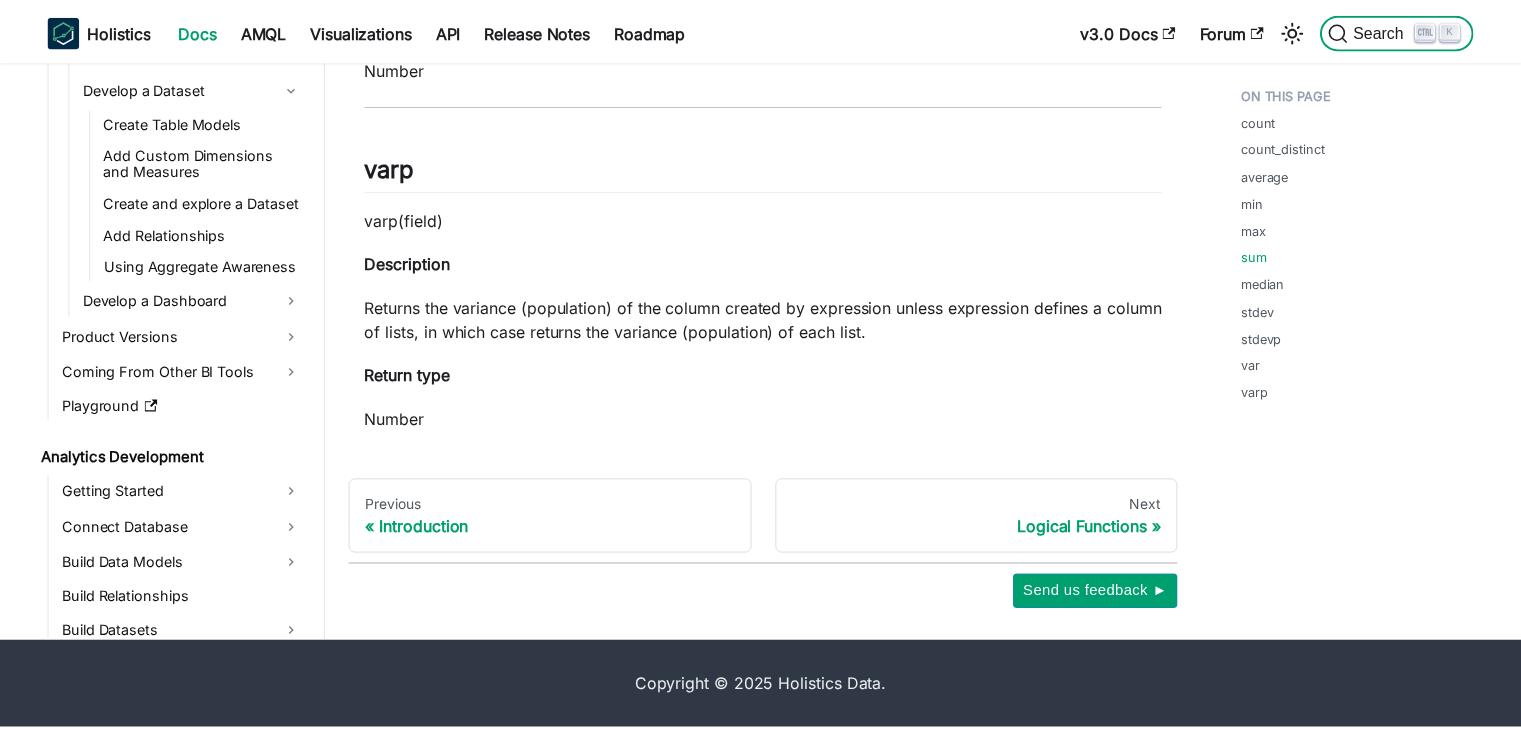 scroll, scrollTop: 2480, scrollLeft: 0, axis: vertical 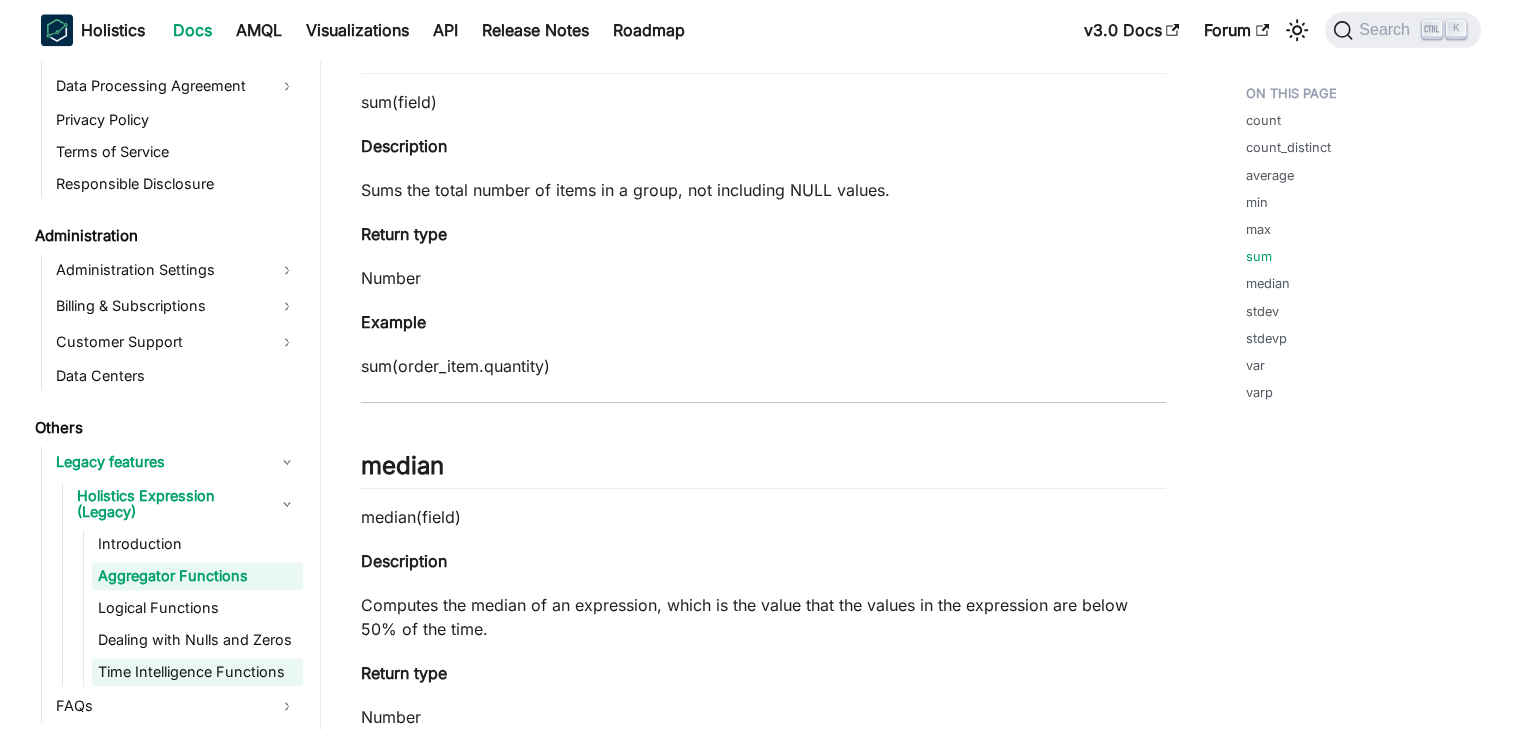 click on "Time Intelligence Functions" at bounding box center (197, 672) 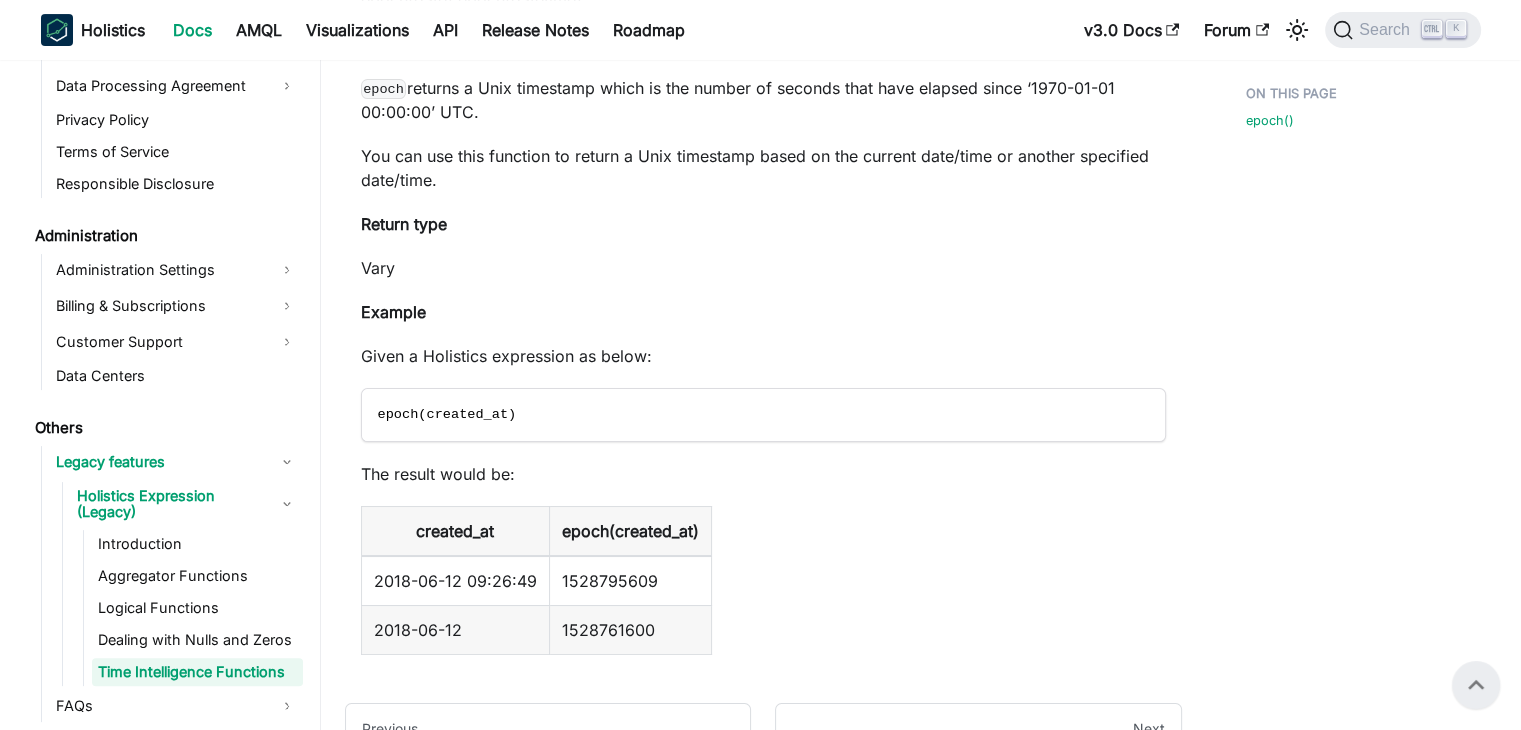 scroll, scrollTop: 458, scrollLeft: 0, axis: vertical 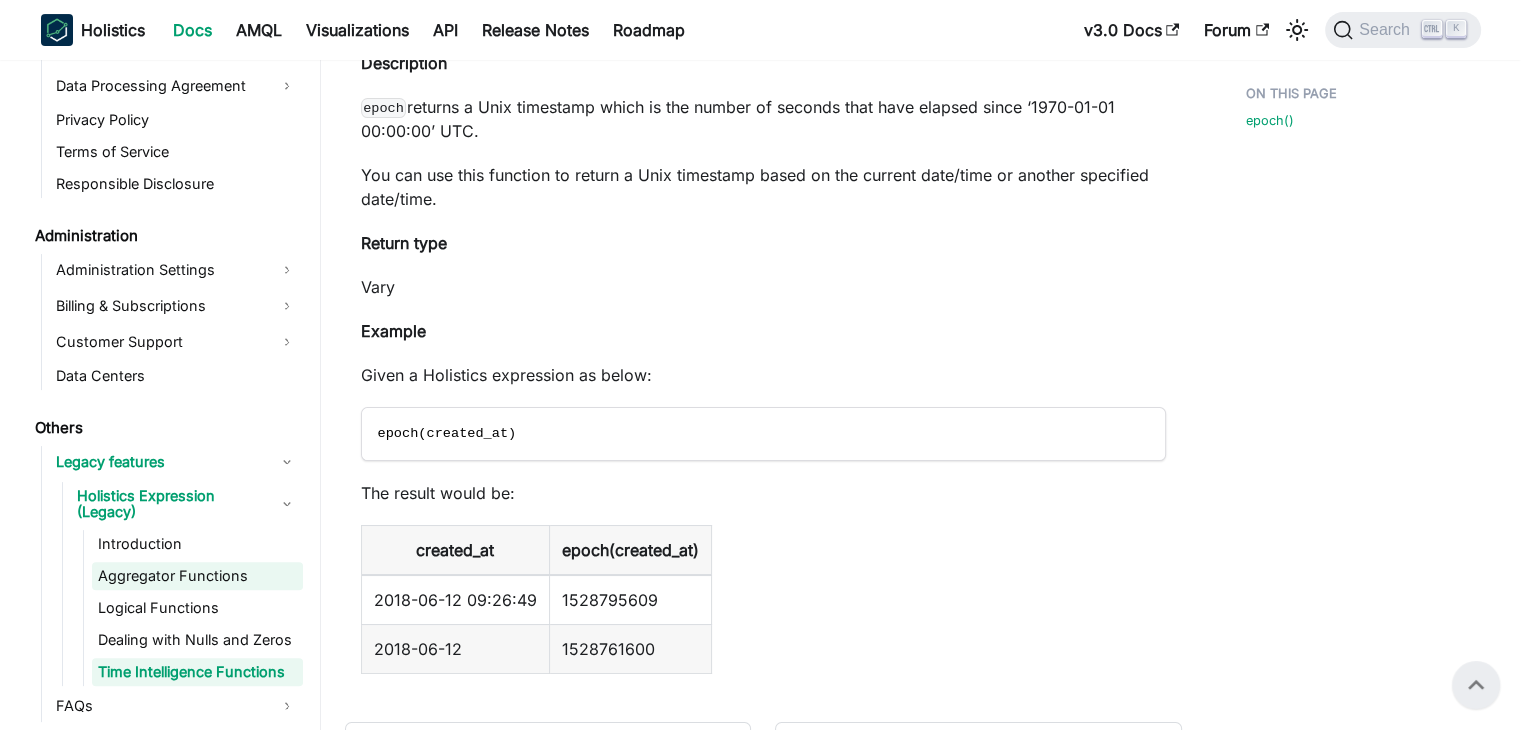 click on "Aggregator Functions" at bounding box center (197, 576) 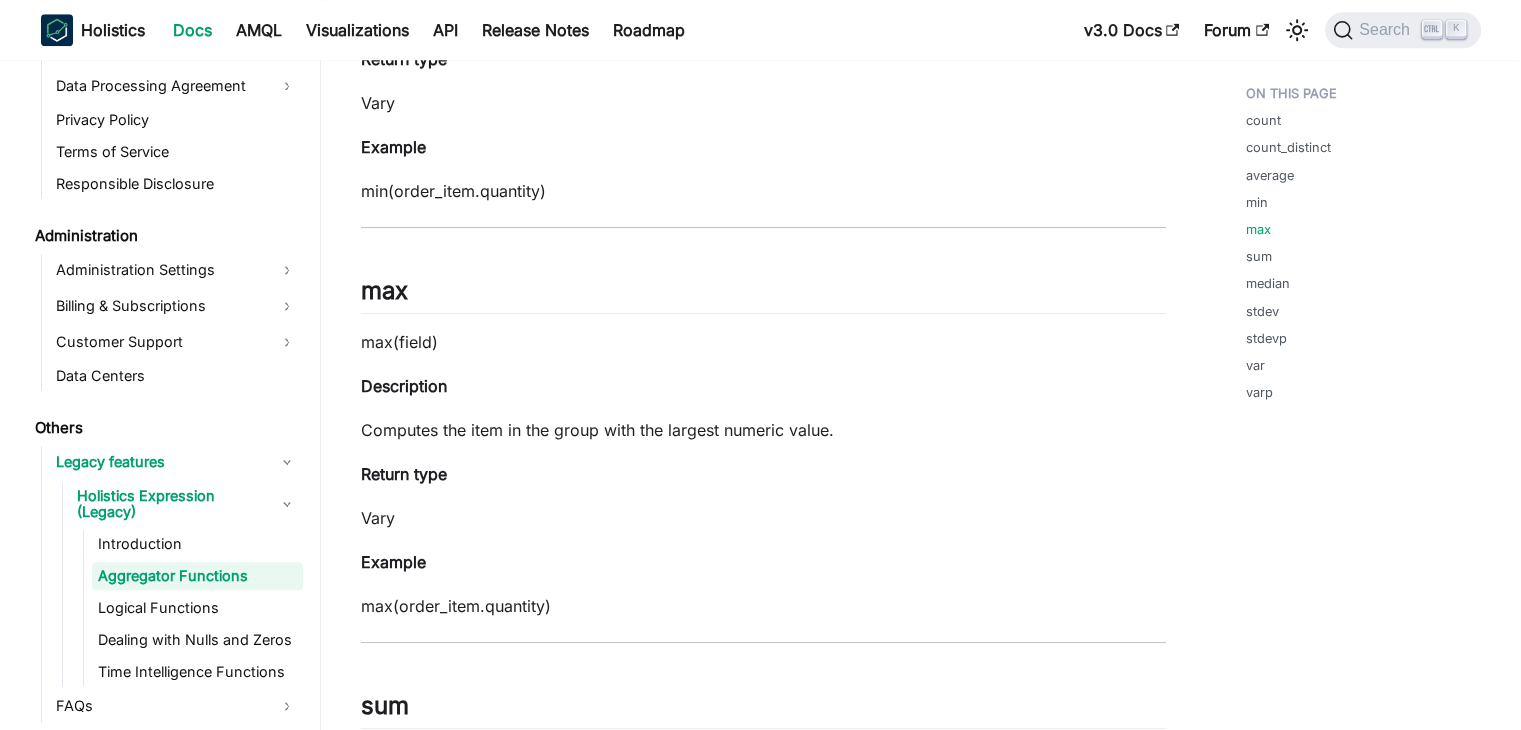 scroll, scrollTop: 2248, scrollLeft: 0, axis: vertical 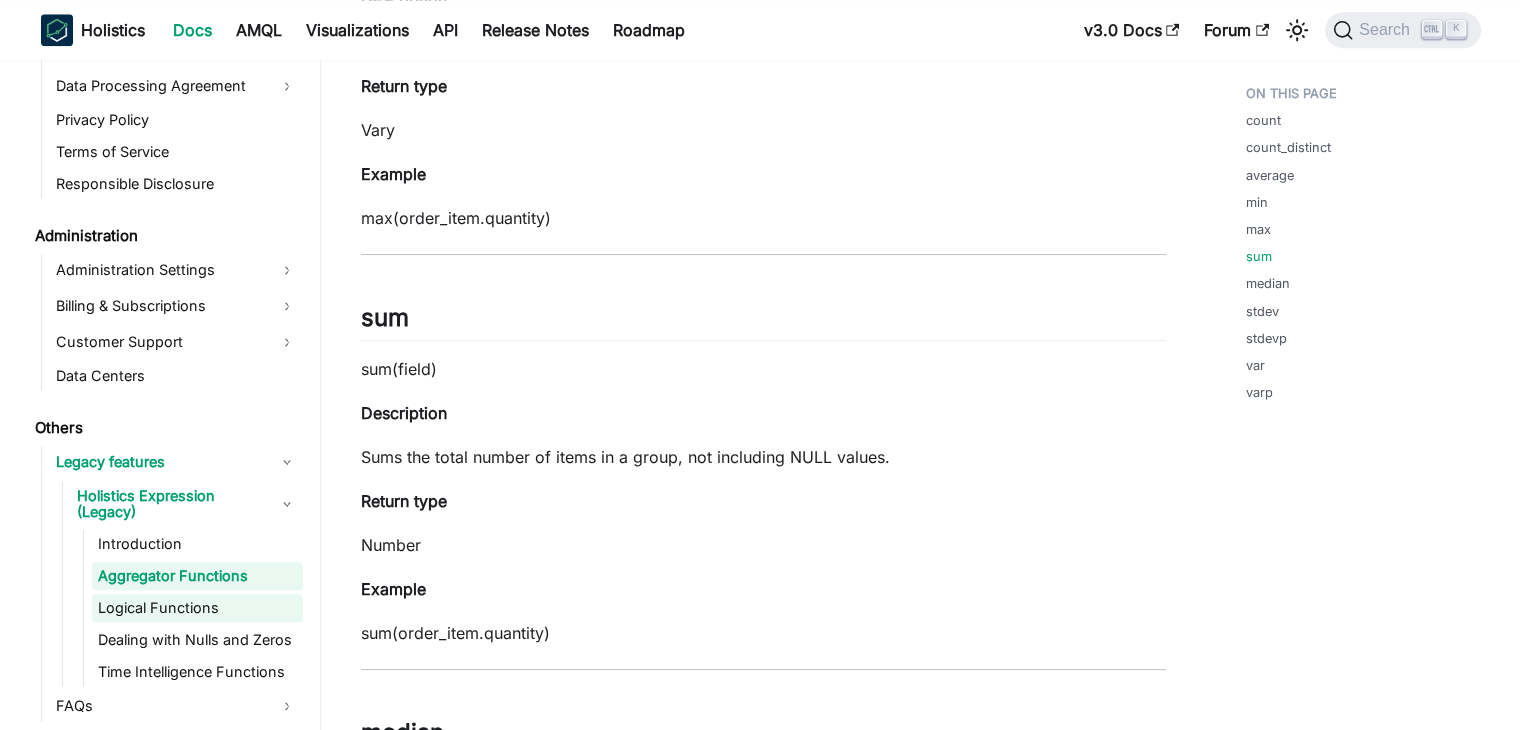 click on "Logical Functions" at bounding box center (197, 608) 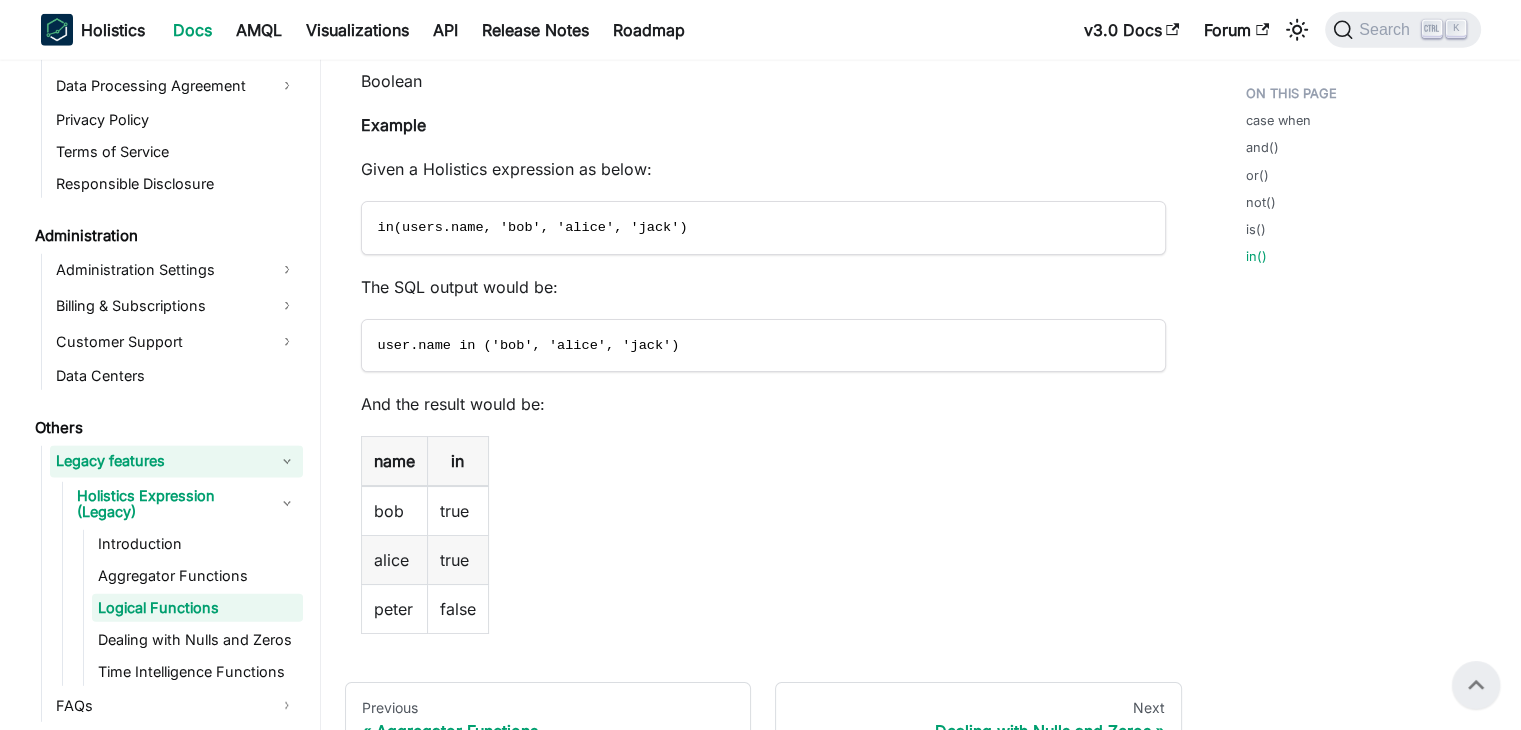 scroll, scrollTop: 5532, scrollLeft: 0, axis: vertical 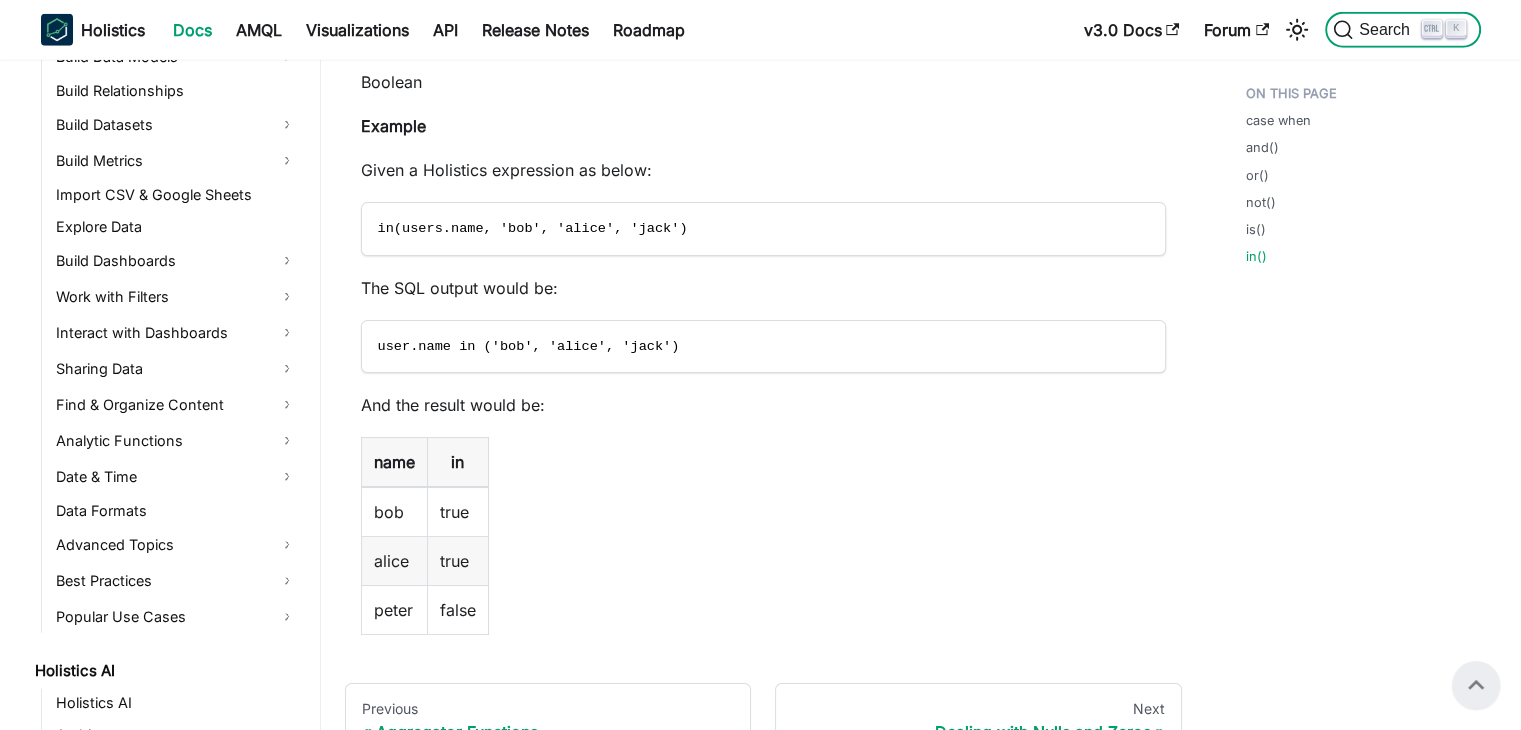 click on "Search" at bounding box center [1387, 30] 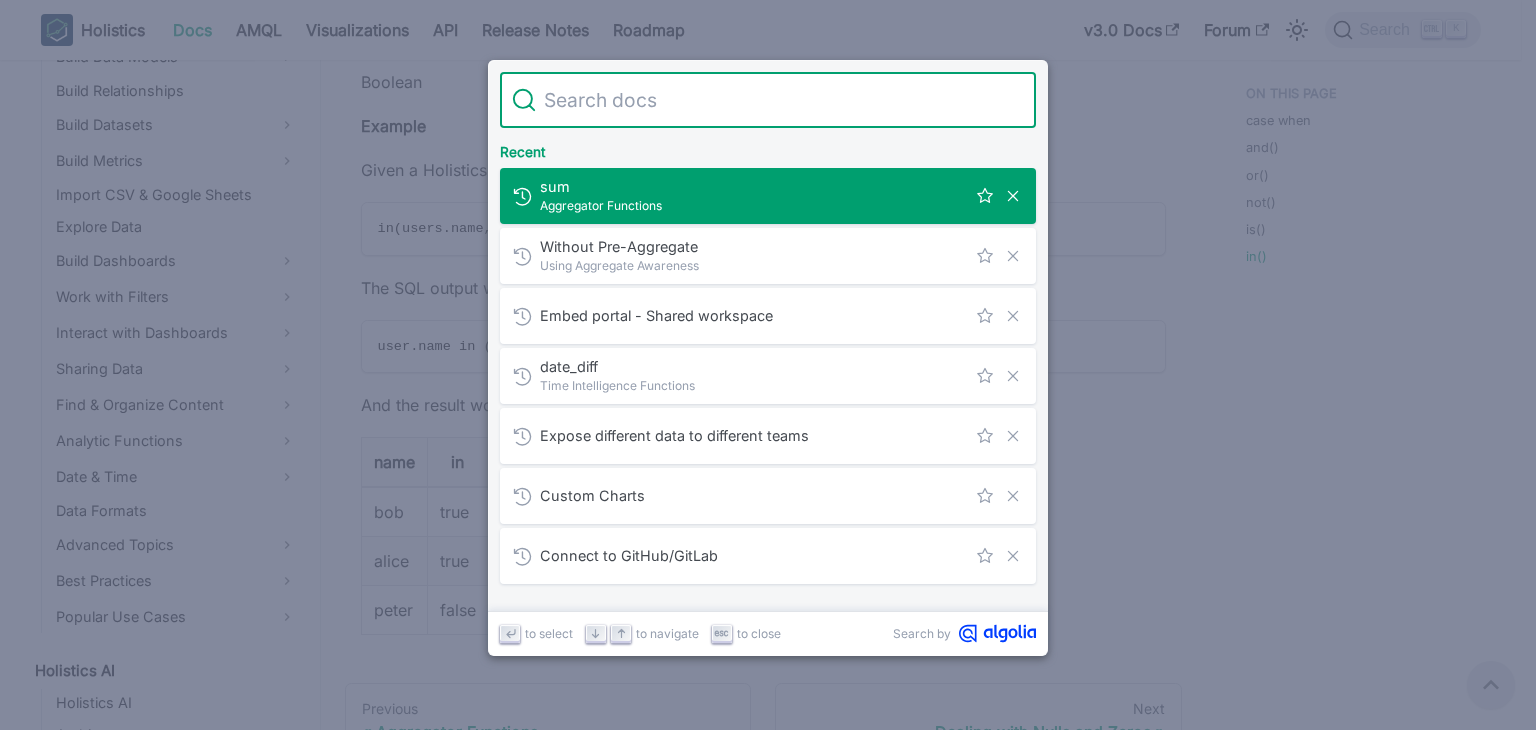 click on "Aggregator Functions" at bounding box center (753, 205) 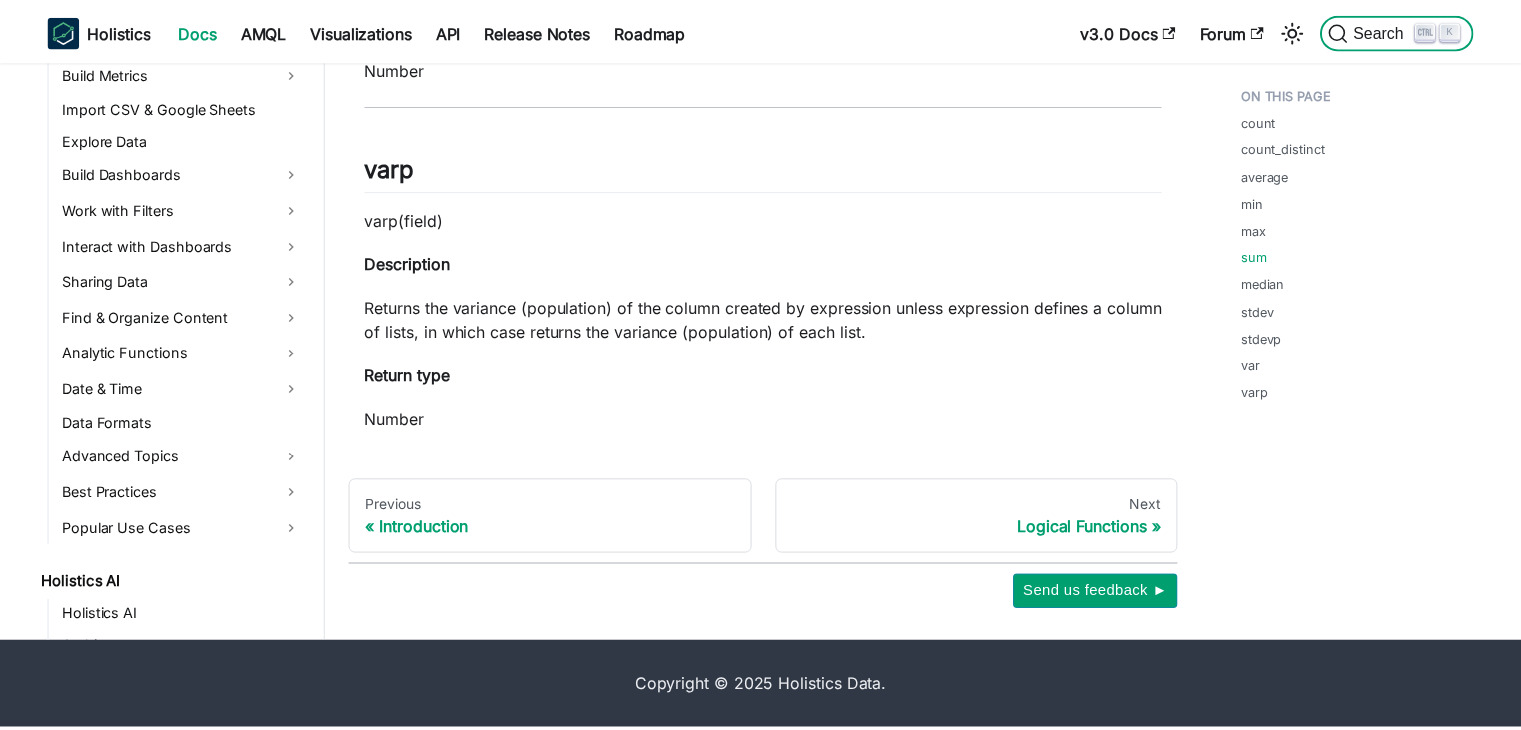 scroll, scrollTop: 2480, scrollLeft: 0, axis: vertical 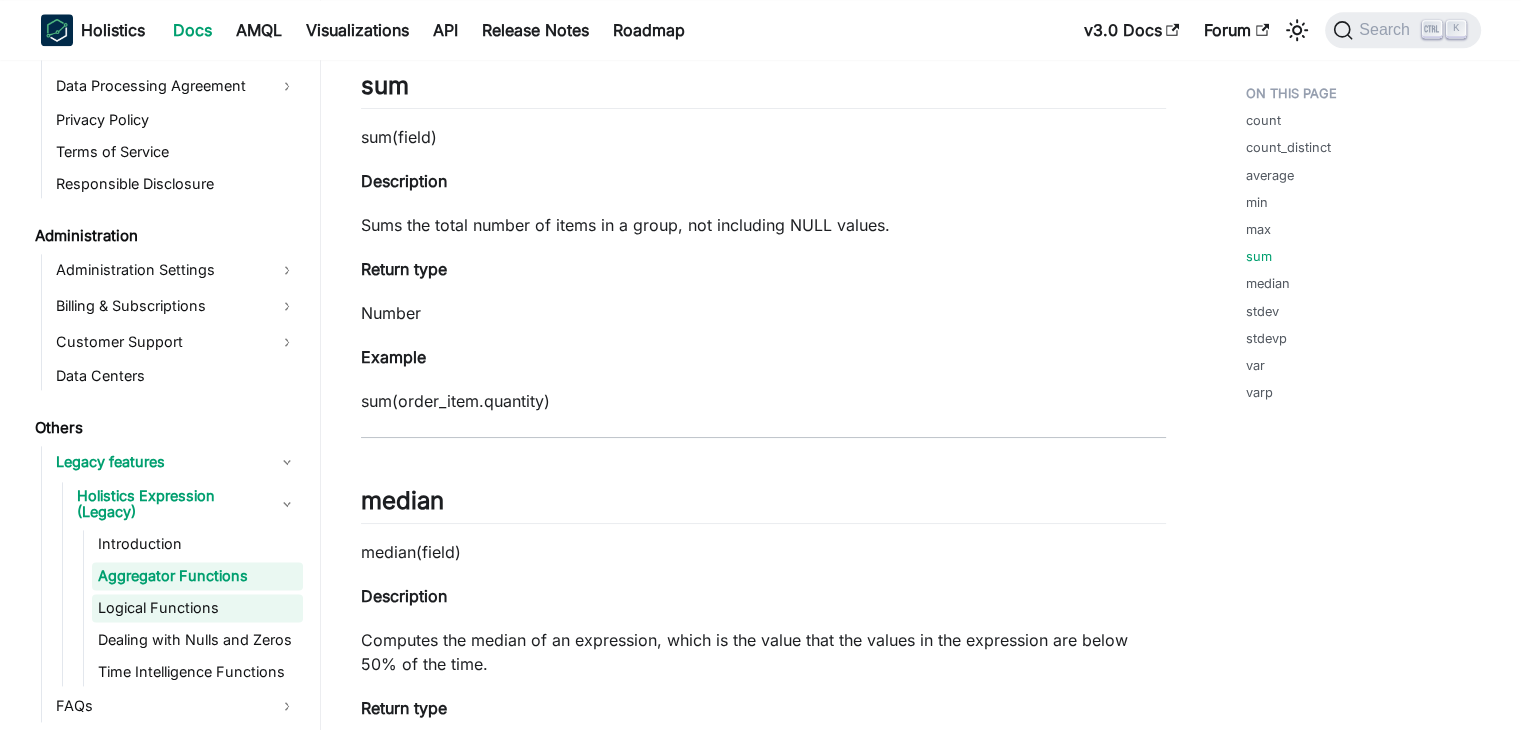 click on "Logical Functions" at bounding box center [197, 608] 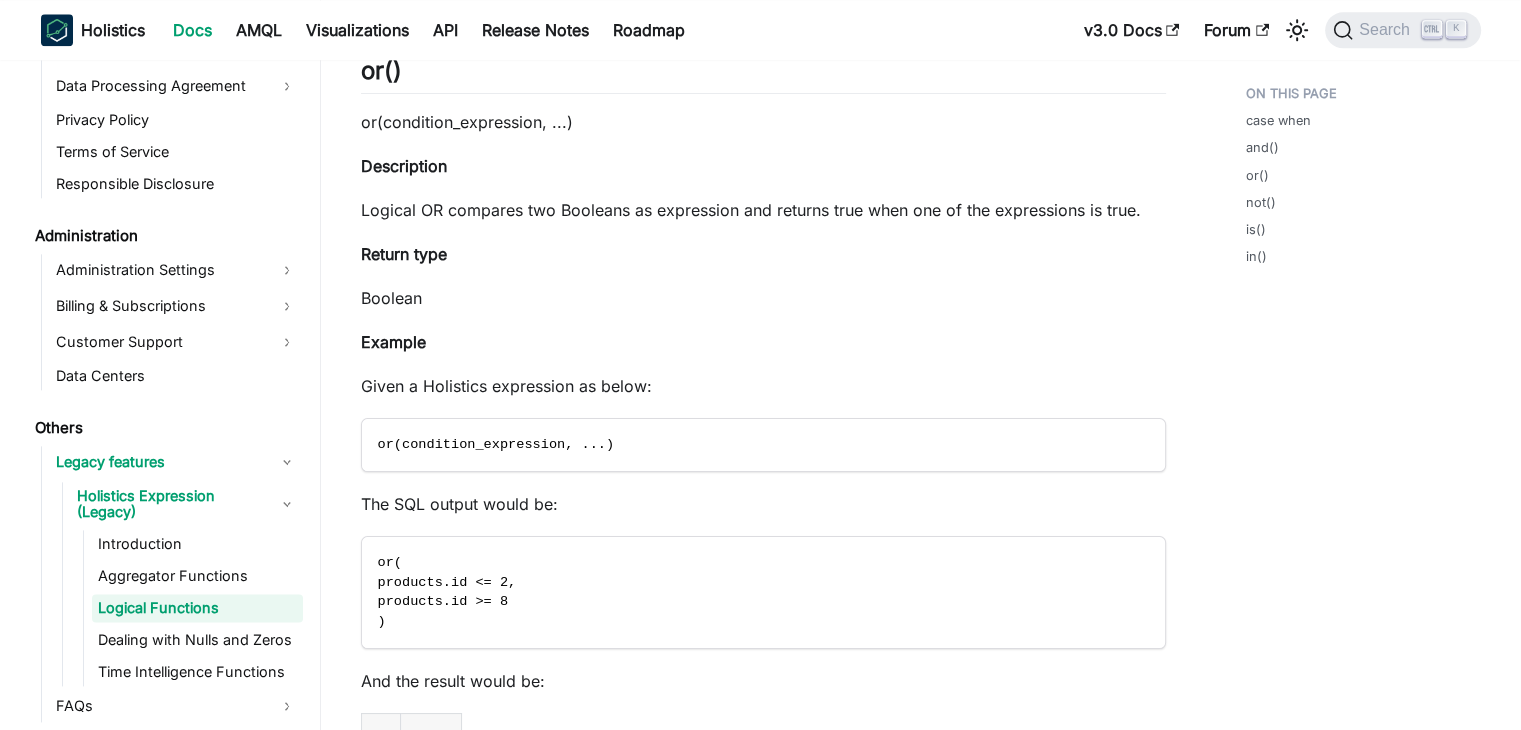 scroll, scrollTop: 0, scrollLeft: 0, axis: both 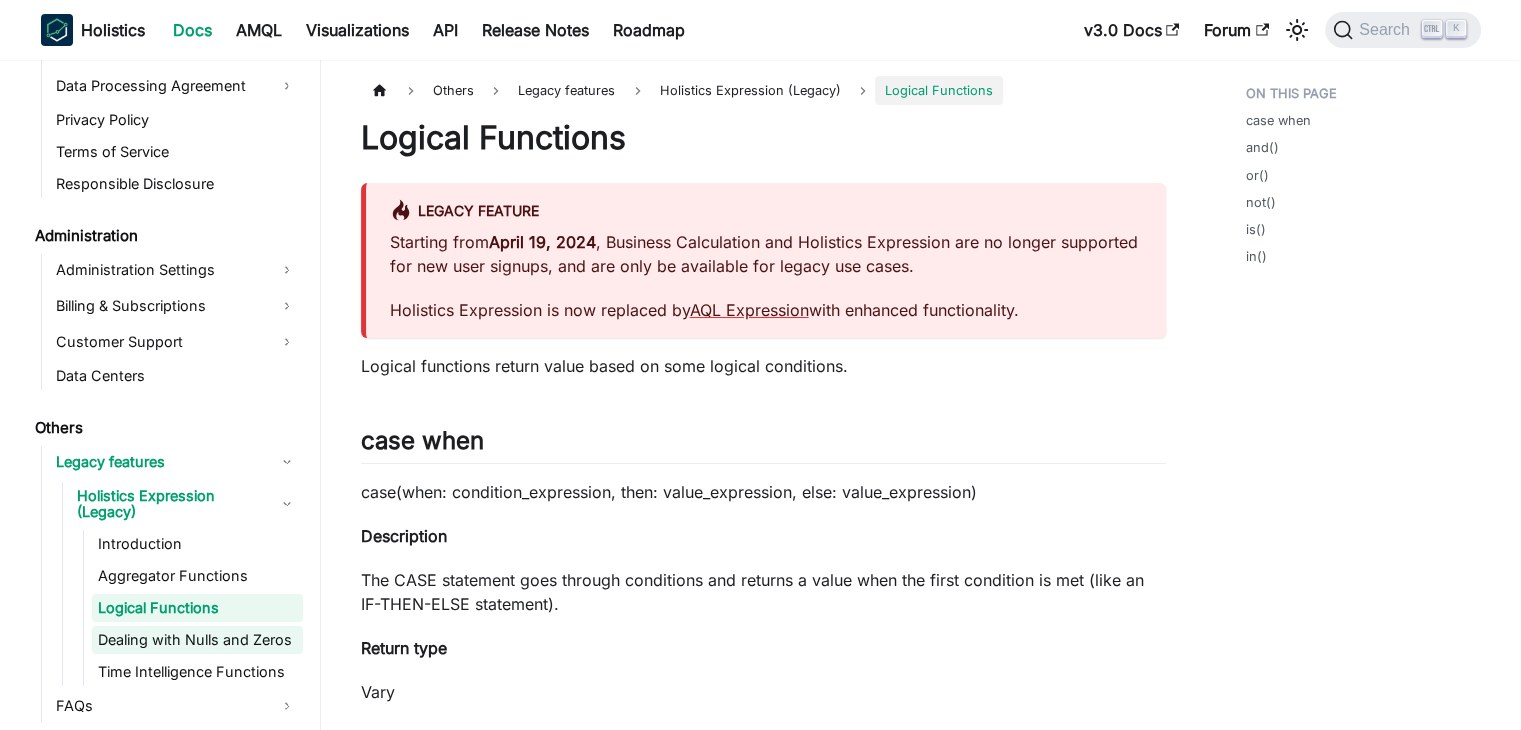 click on "Dealing with Nulls and Zeros" at bounding box center [197, 640] 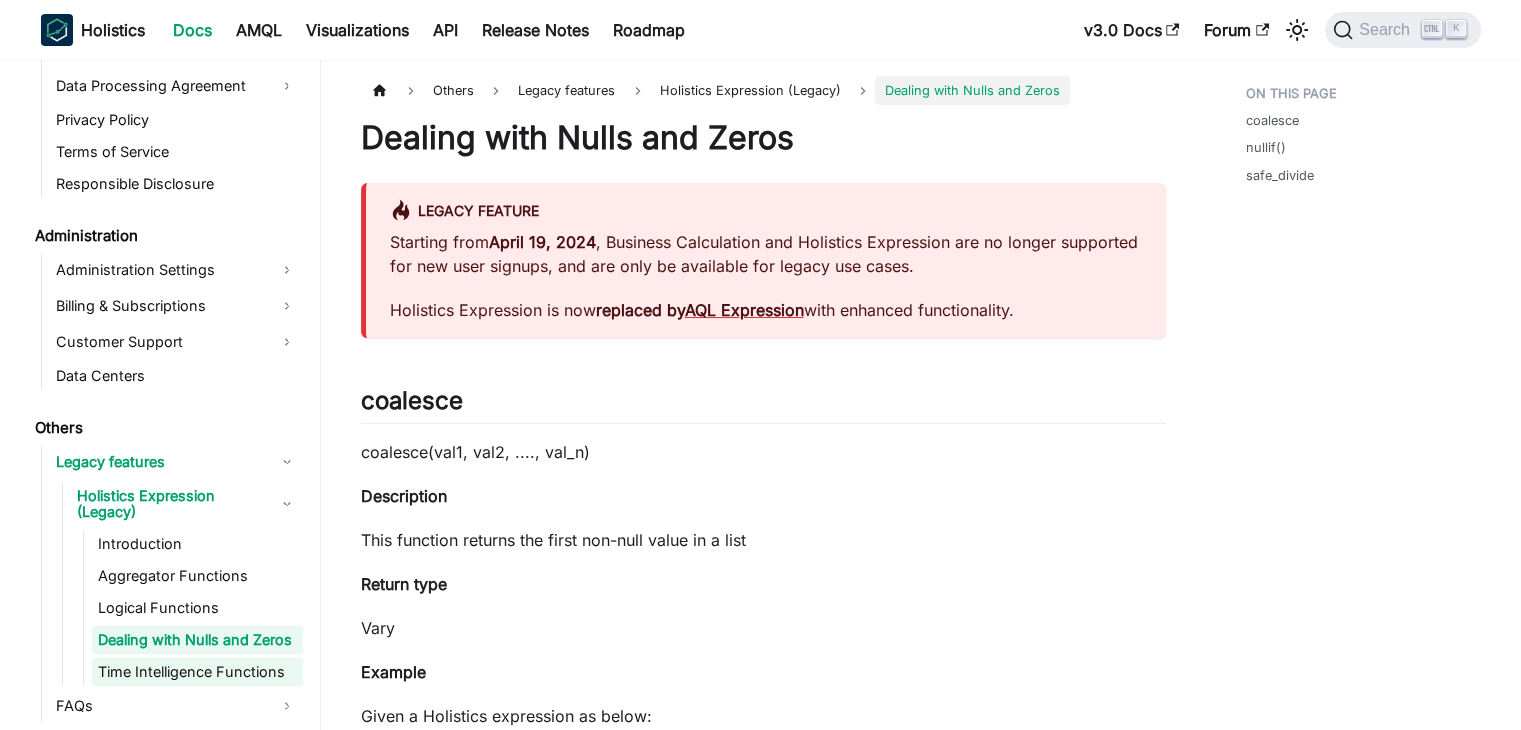 click on "Time Intelligence Functions" at bounding box center [197, 672] 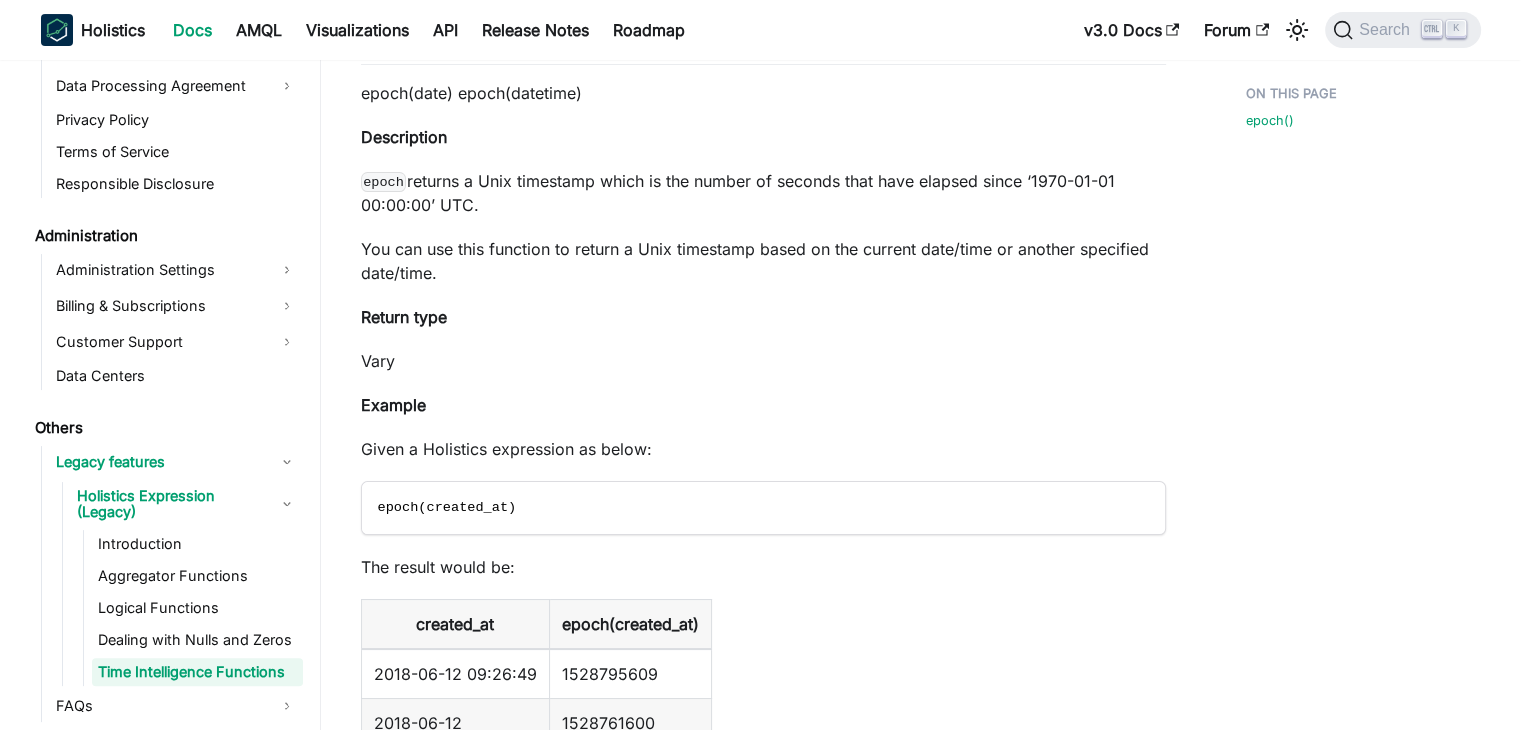 scroll, scrollTop: 699, scrollLeft: 0, axis: vertical 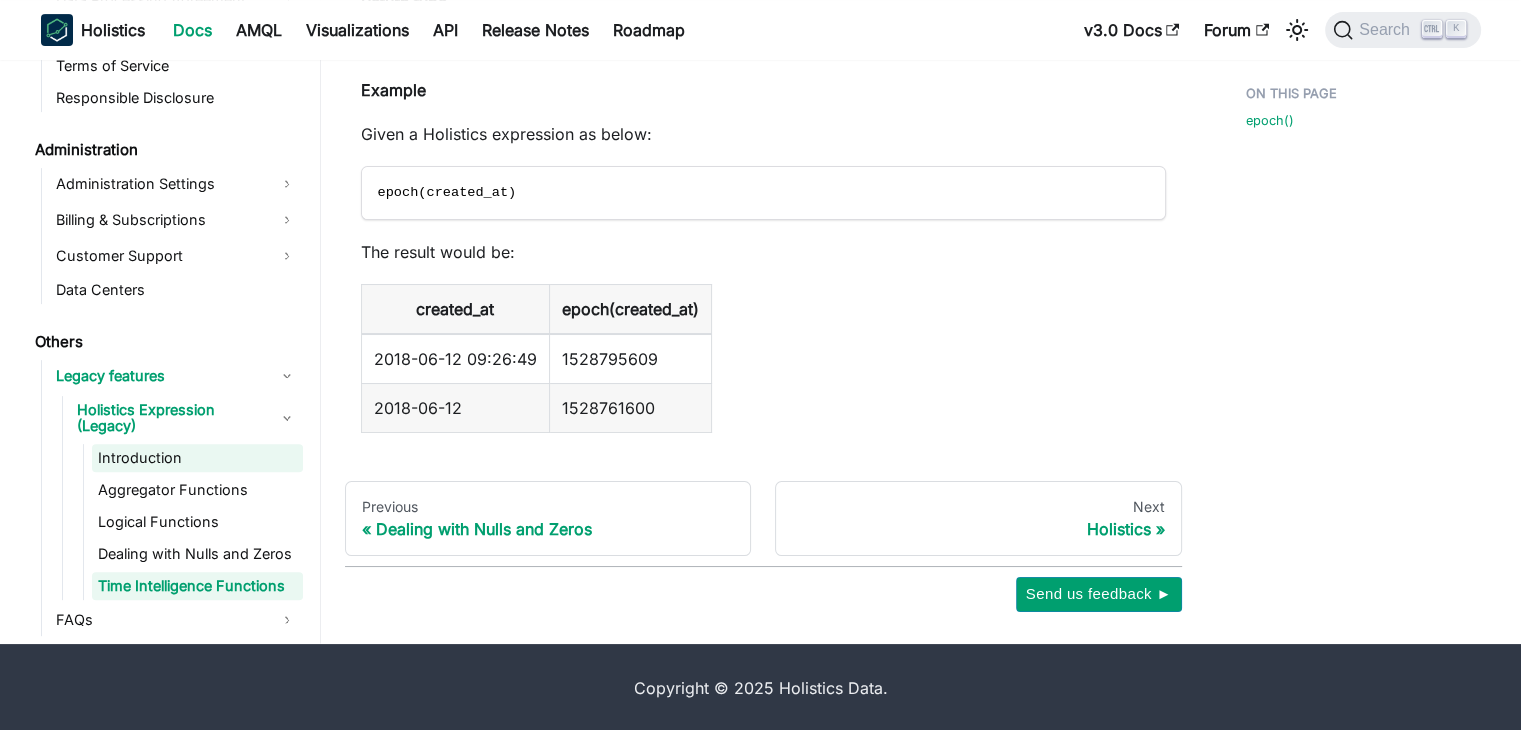 click on "Introduction" at bounding box center [197, 458] 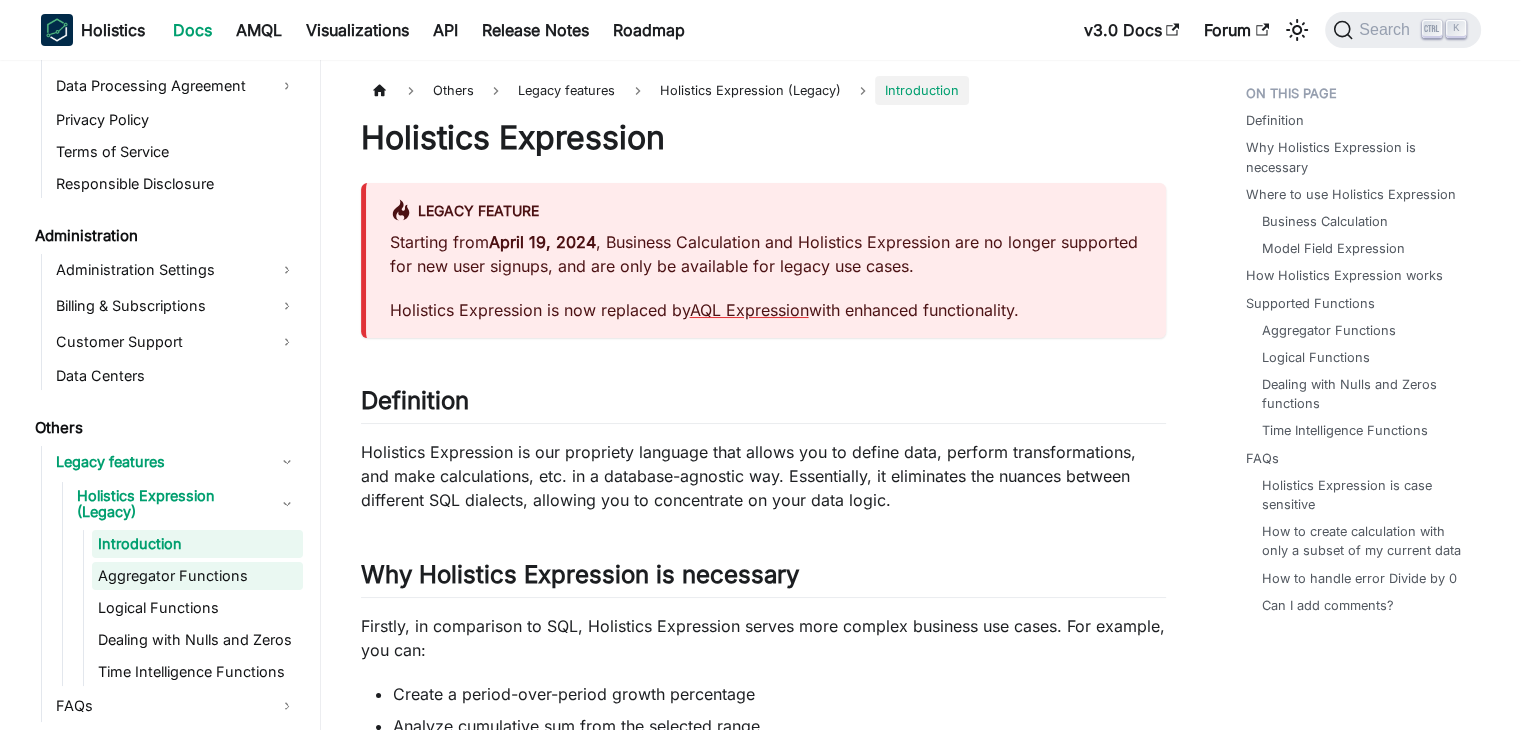 click on "Aggregator Functions" at bounding box center (197, 576) 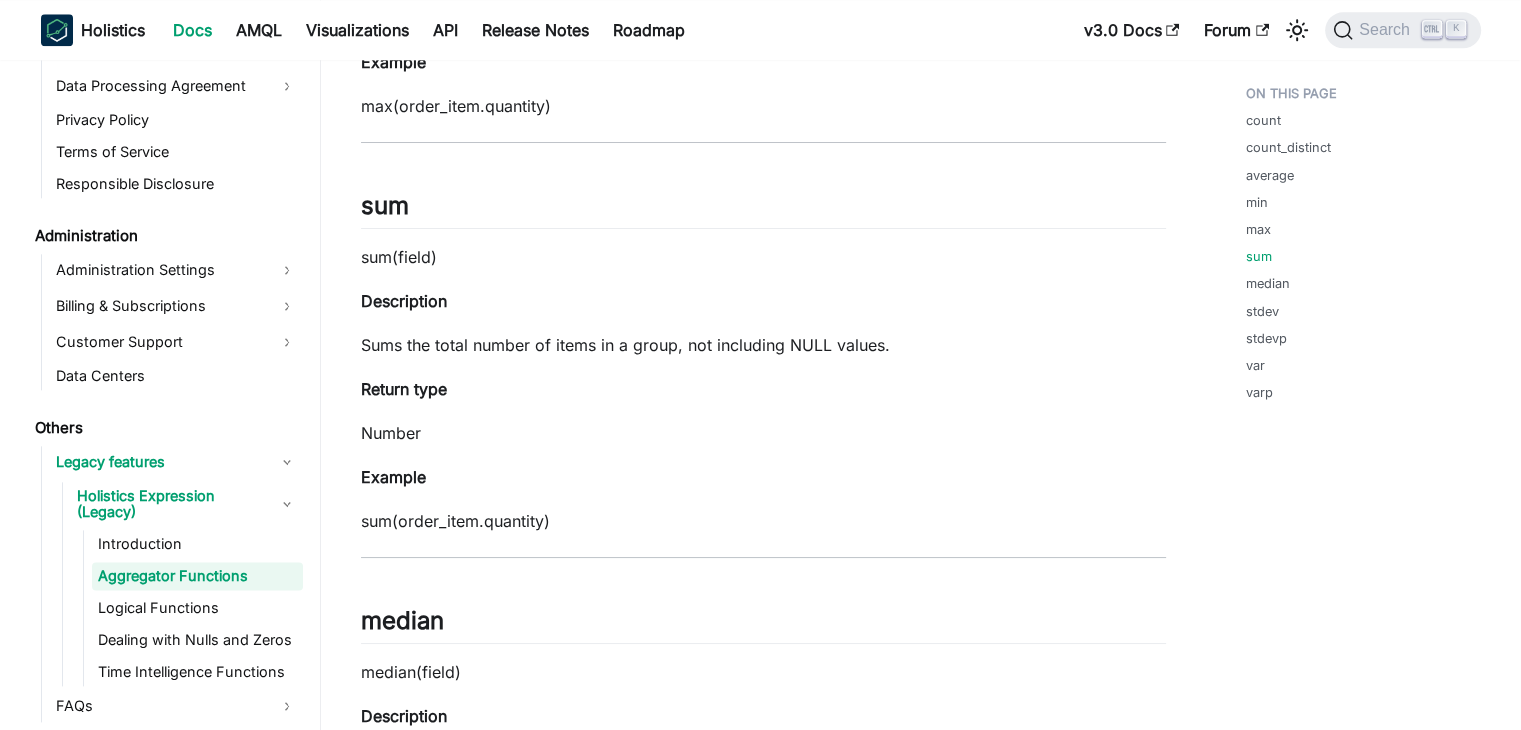 scroll, scrollTop: 2362, scrollLeft: 0, axis: vertical 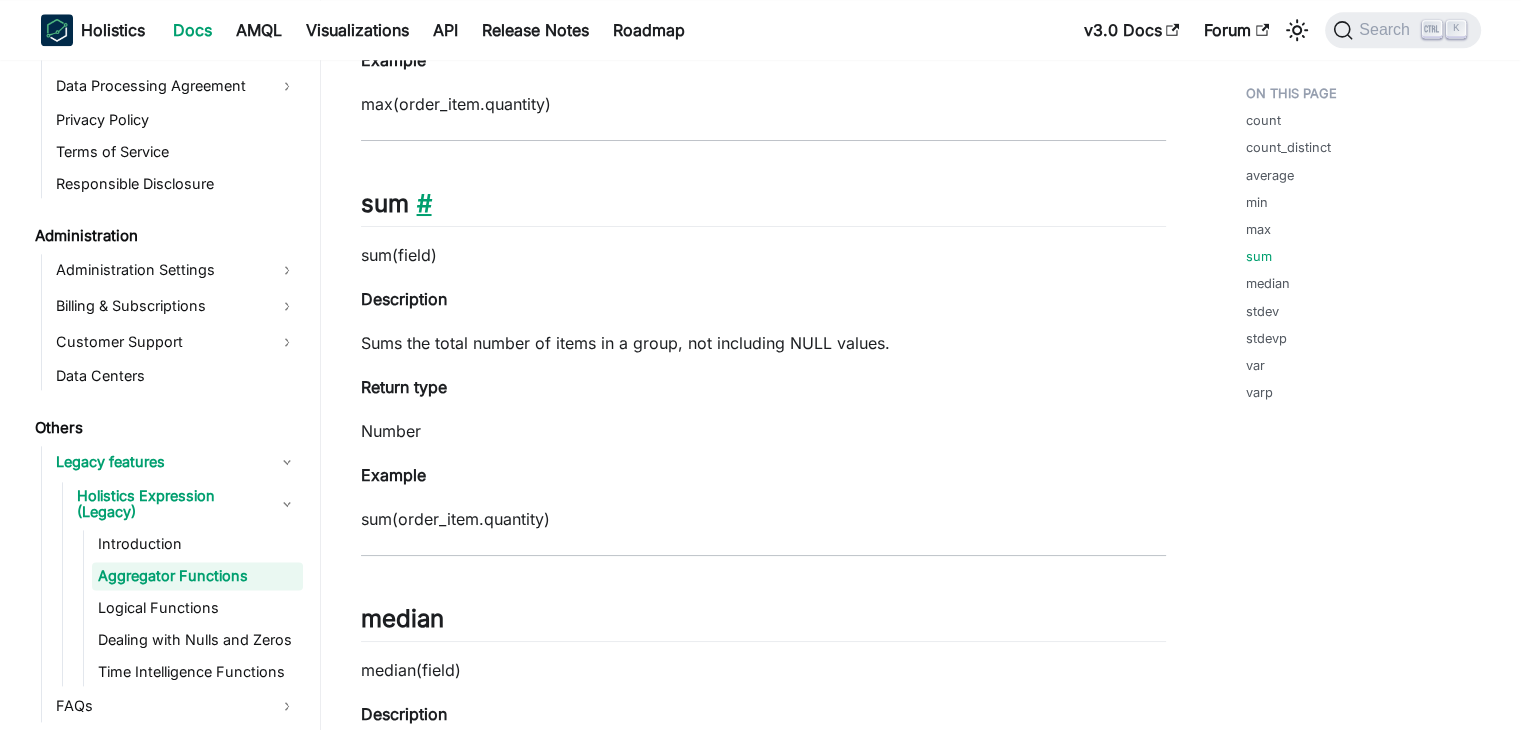 click on "​" at bounding box center (420, 203) 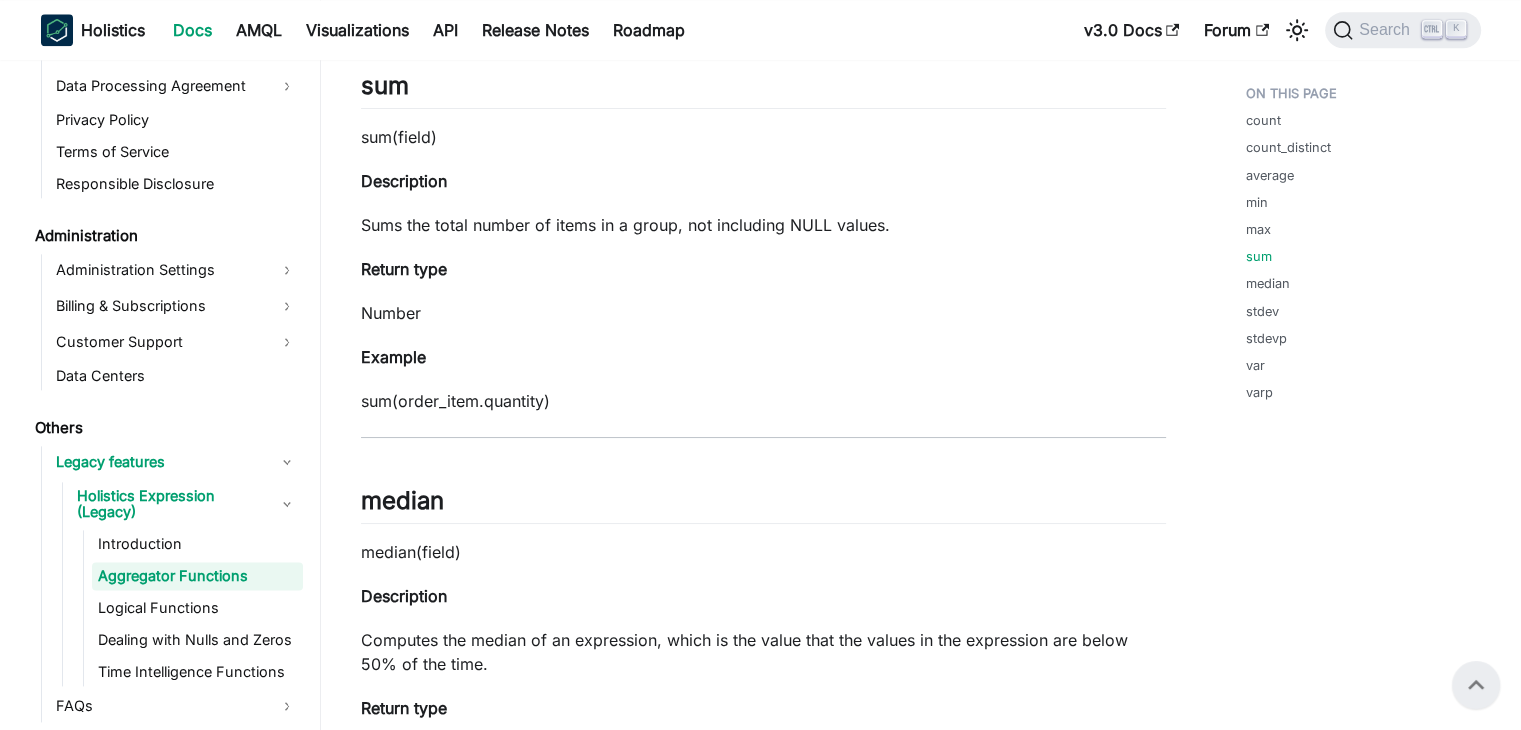 scroll, scrollTop: 2362, scrollLeft: 0, axis: vertical 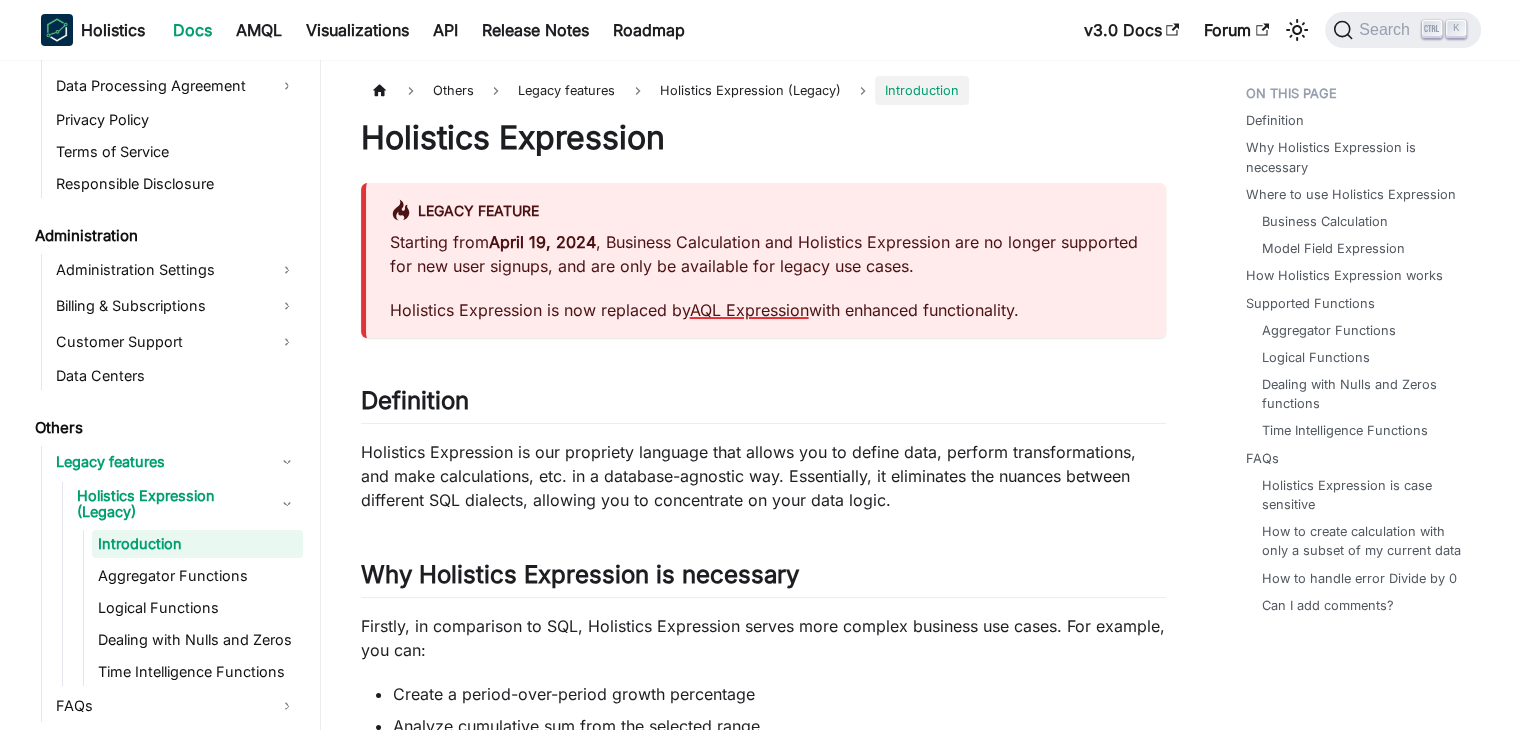 click on "AQL Expression" at bounding box center [749, 310] 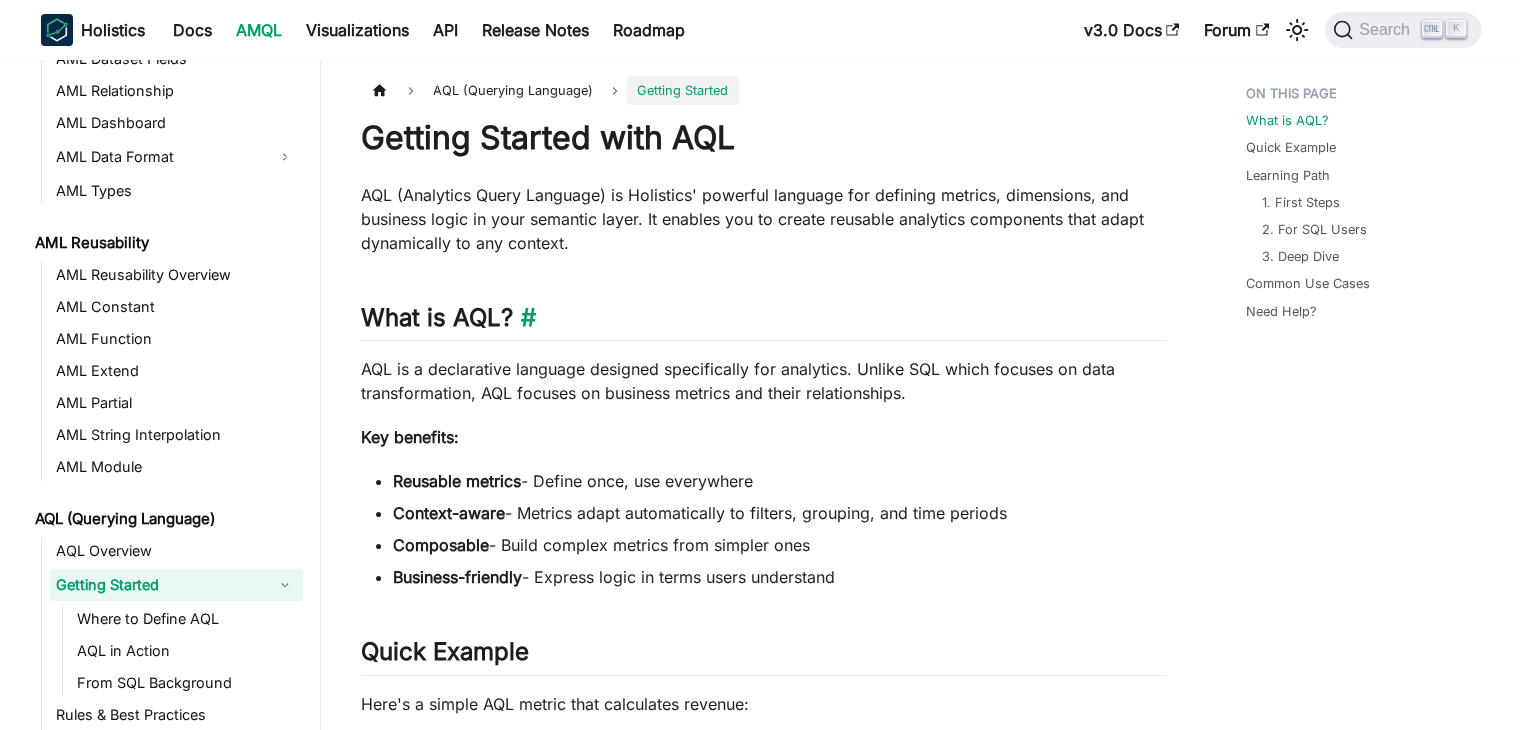 scroll, scrollTop: 416, scrollLeft: 0, axis: vertical 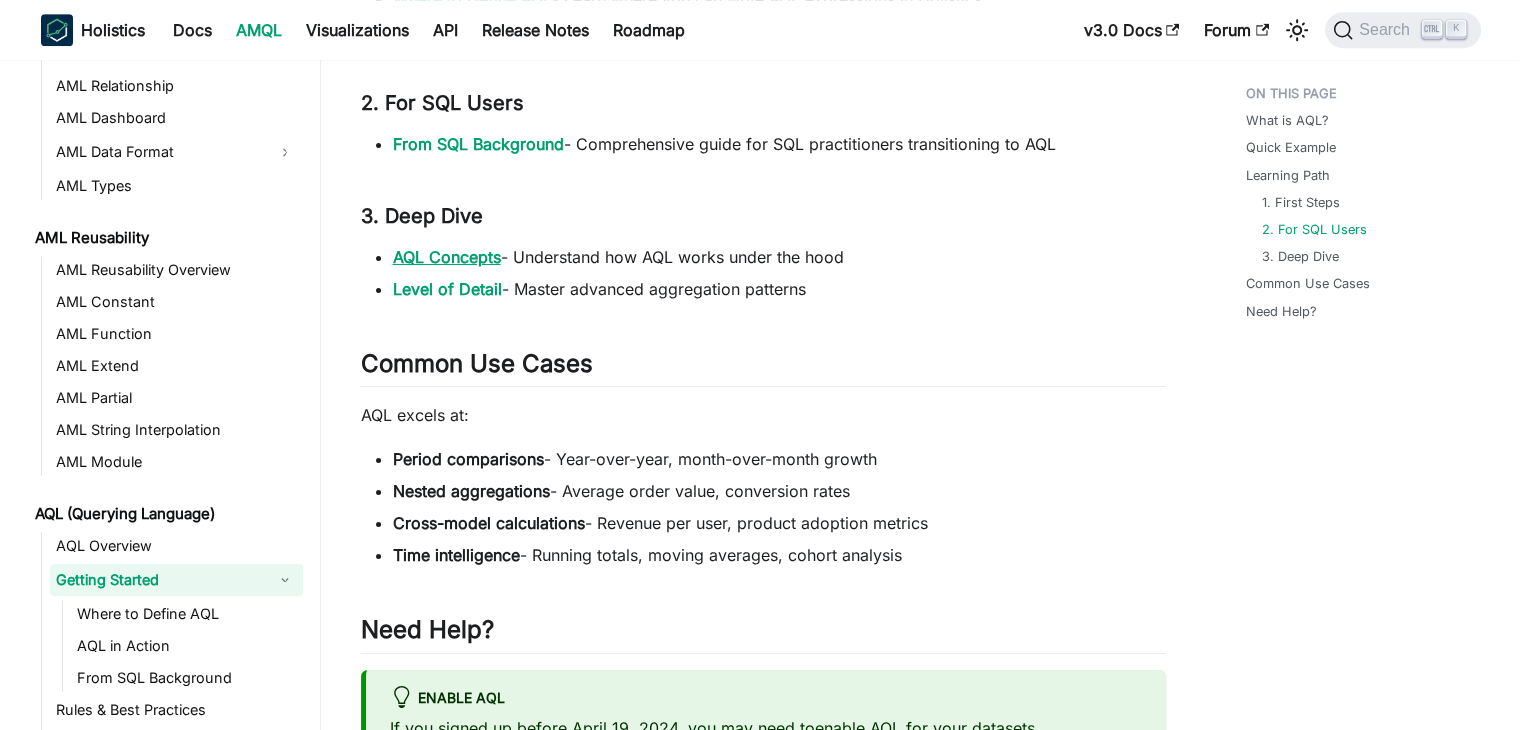 click on "AQL Concepts" at bounding box center [447, 257] 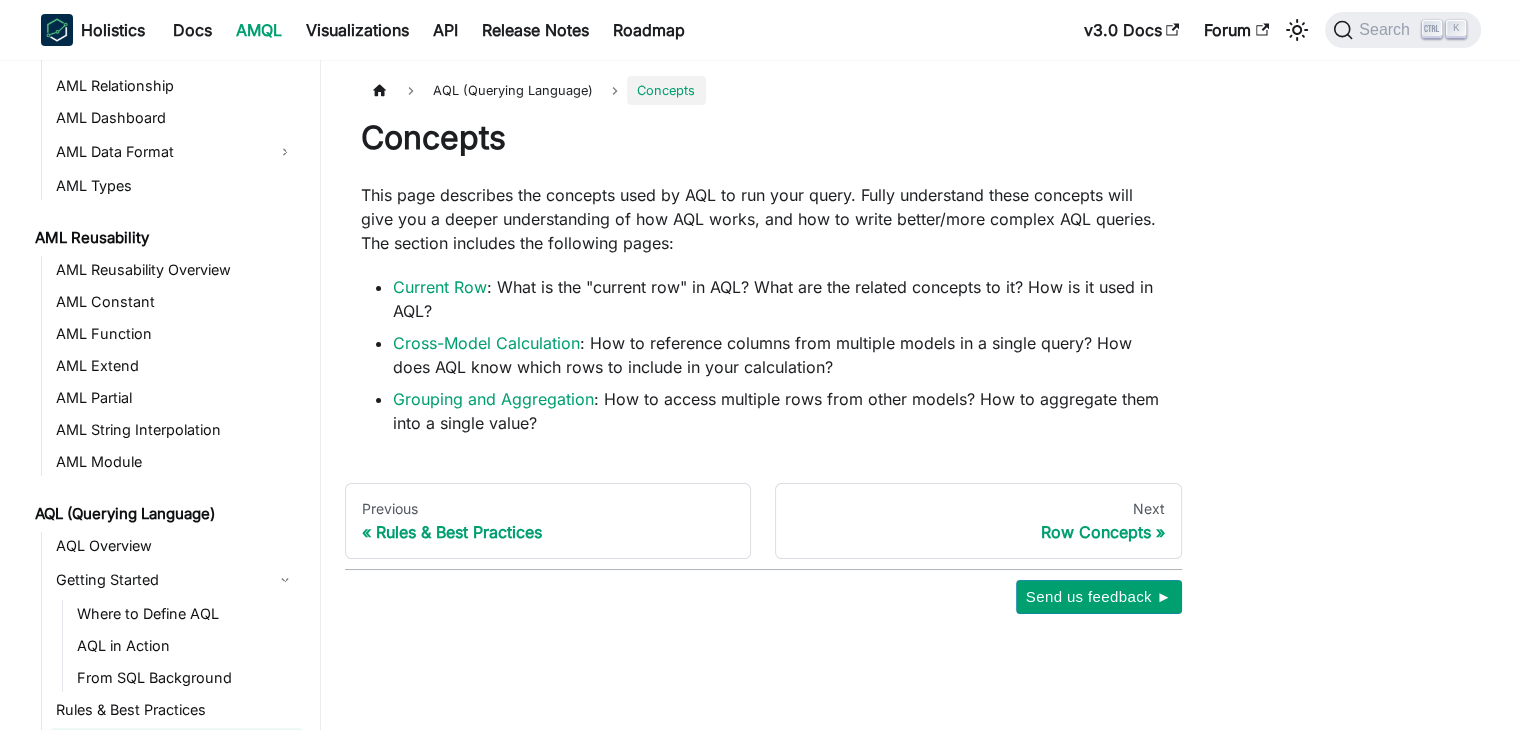 scroll, scrollTop: 580, scrollLeft: 0, axis: vertical 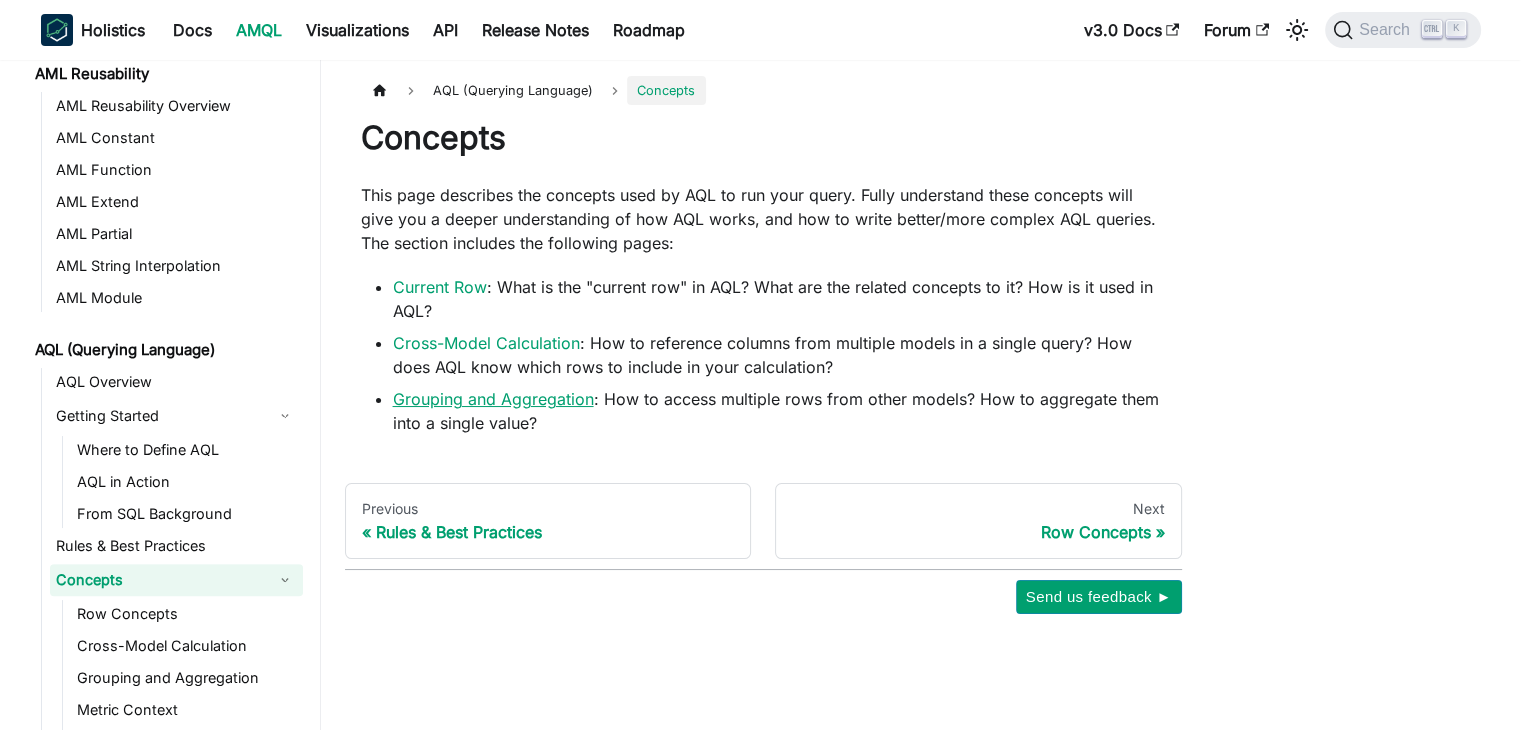 click on "Grouping and Aggregation" at bounding box center [493, 399] 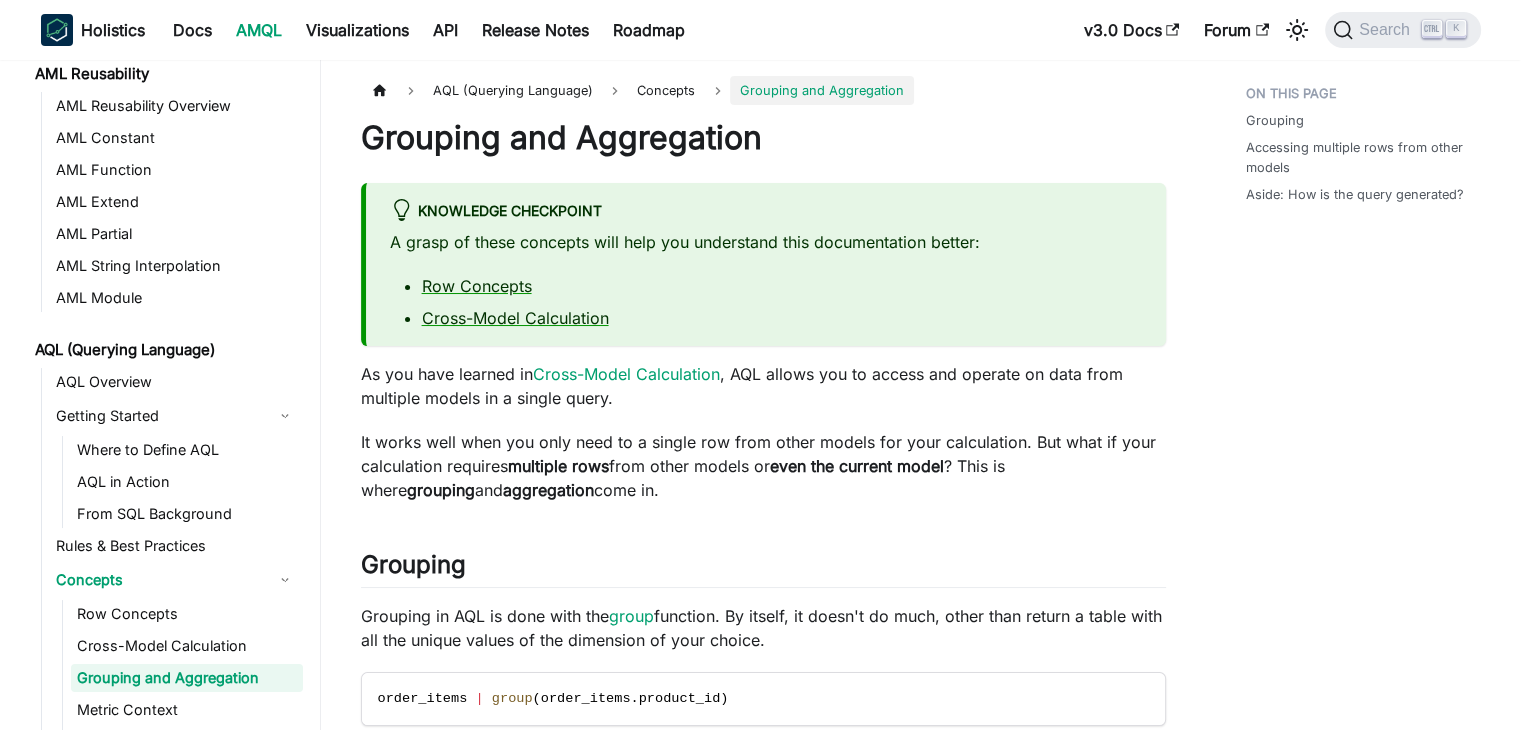 scroll, scrollTop: 676, scrollLeft: 0, axis: vertical 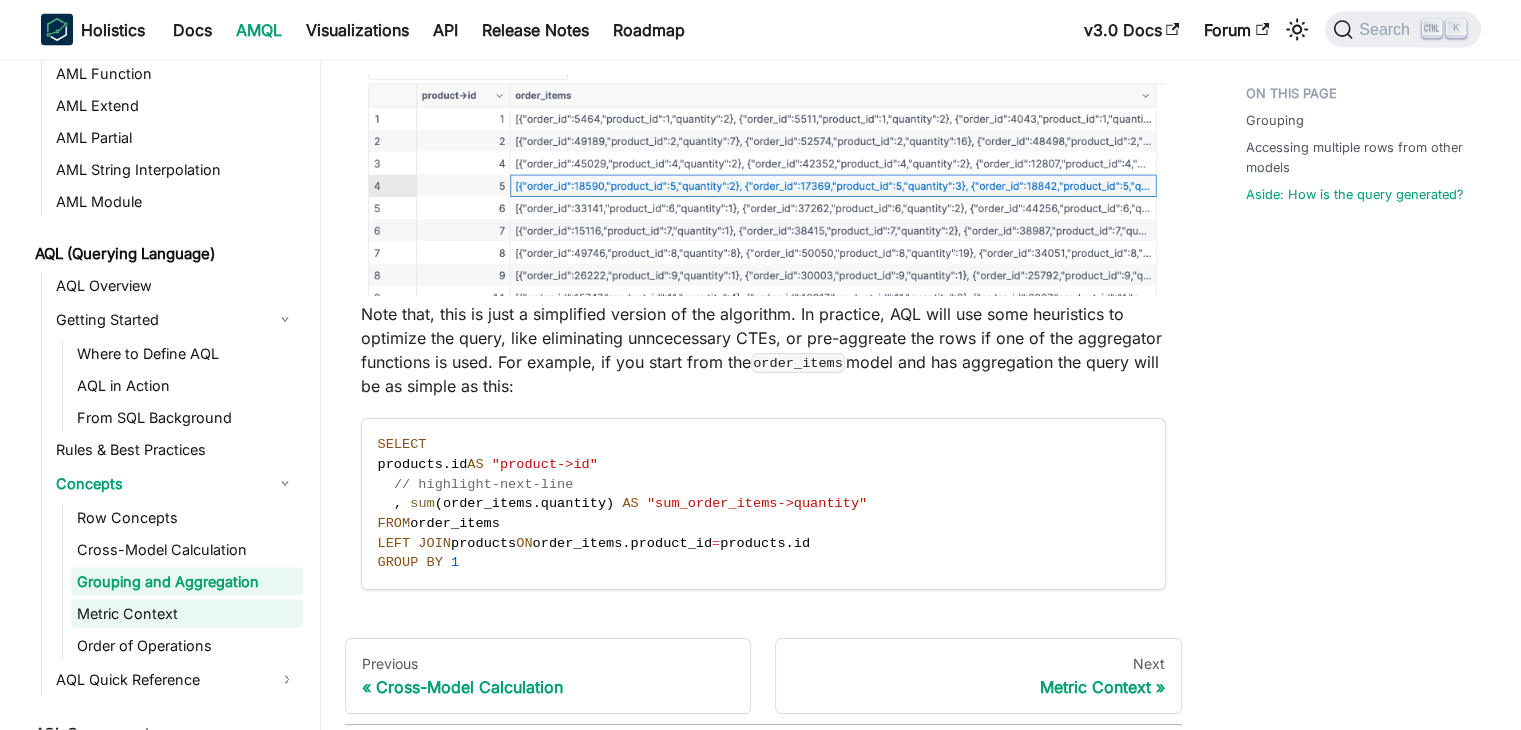 click on "Metric Context" at bounding box center (187, 614) 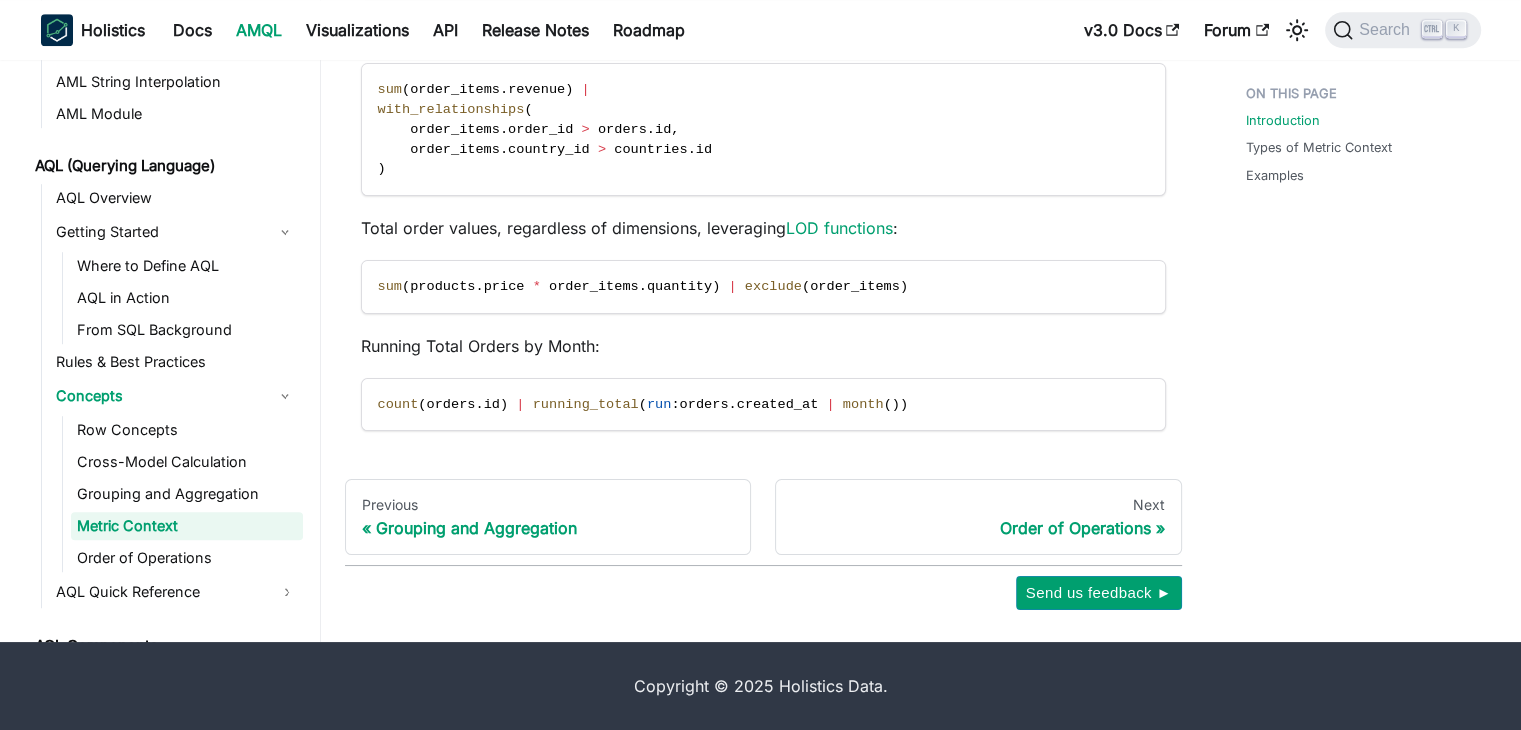 scroll, scrollTop: 0, scrollLeft: 0, axis: both 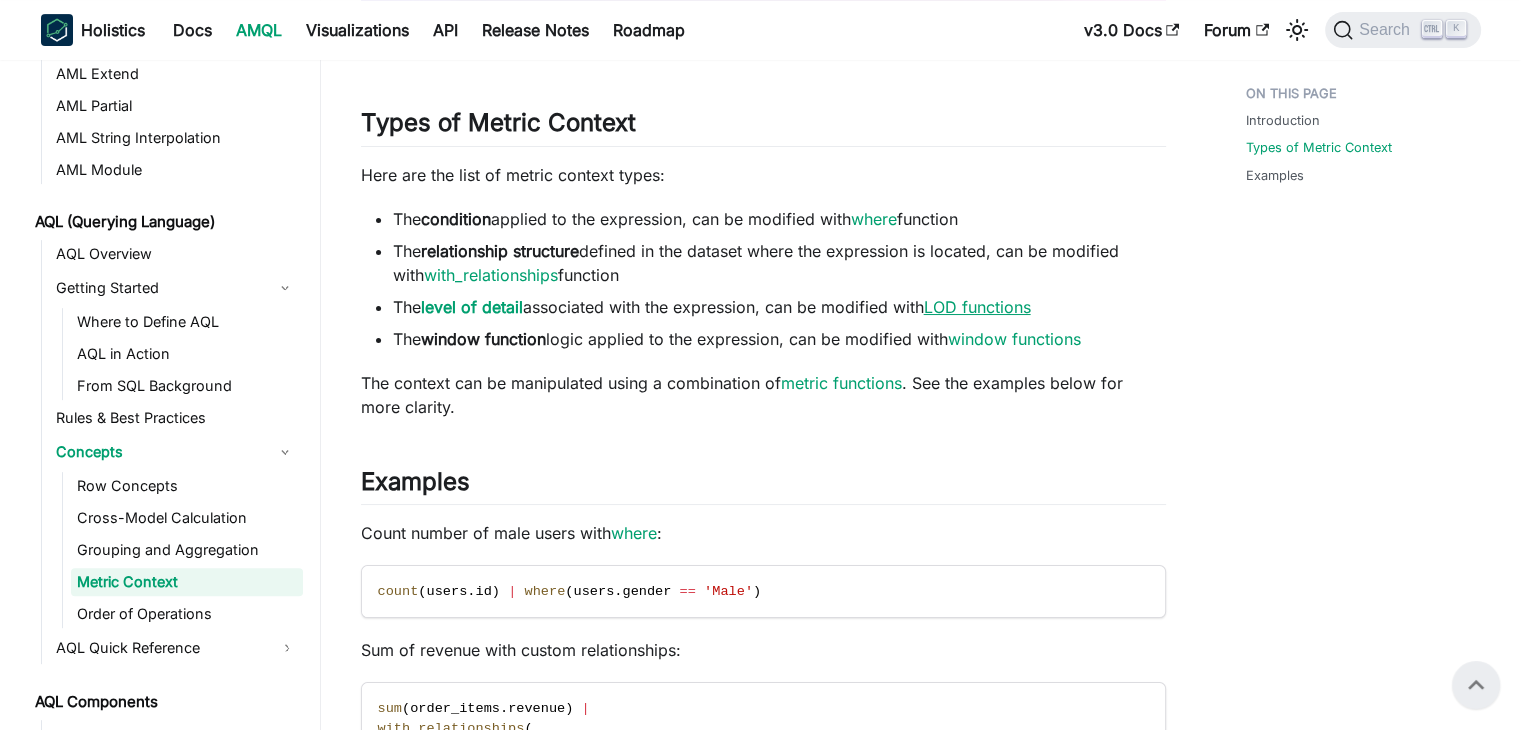 click on "LOD functions" at bounding box center (977, 307) 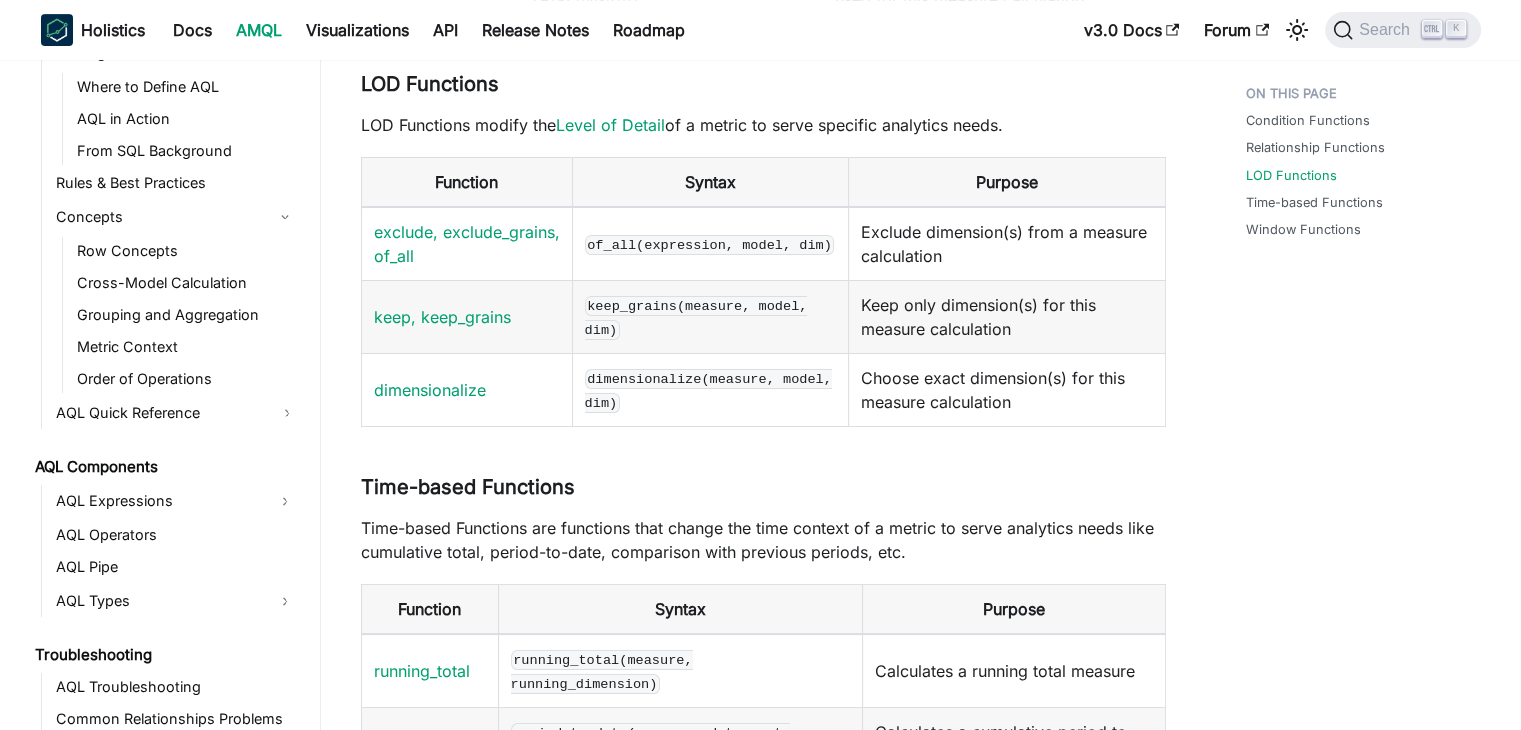 scroll, scrollTop: 1264, scrollLeft: 0, axis: vertical 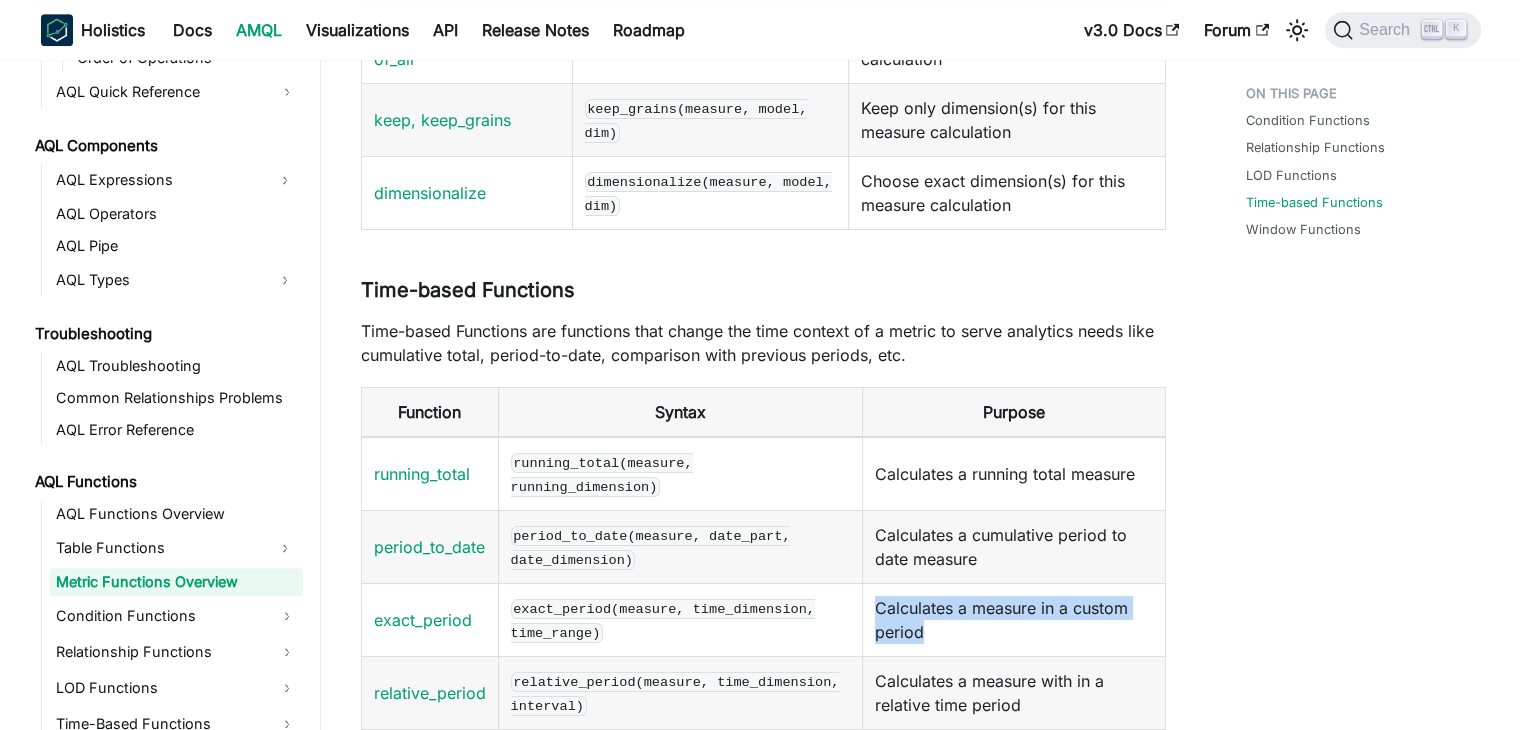 drag, startPoint x: 935, startPoint y: 606, endPoint x: 845, endPoint y: 585, distance: 92.417534 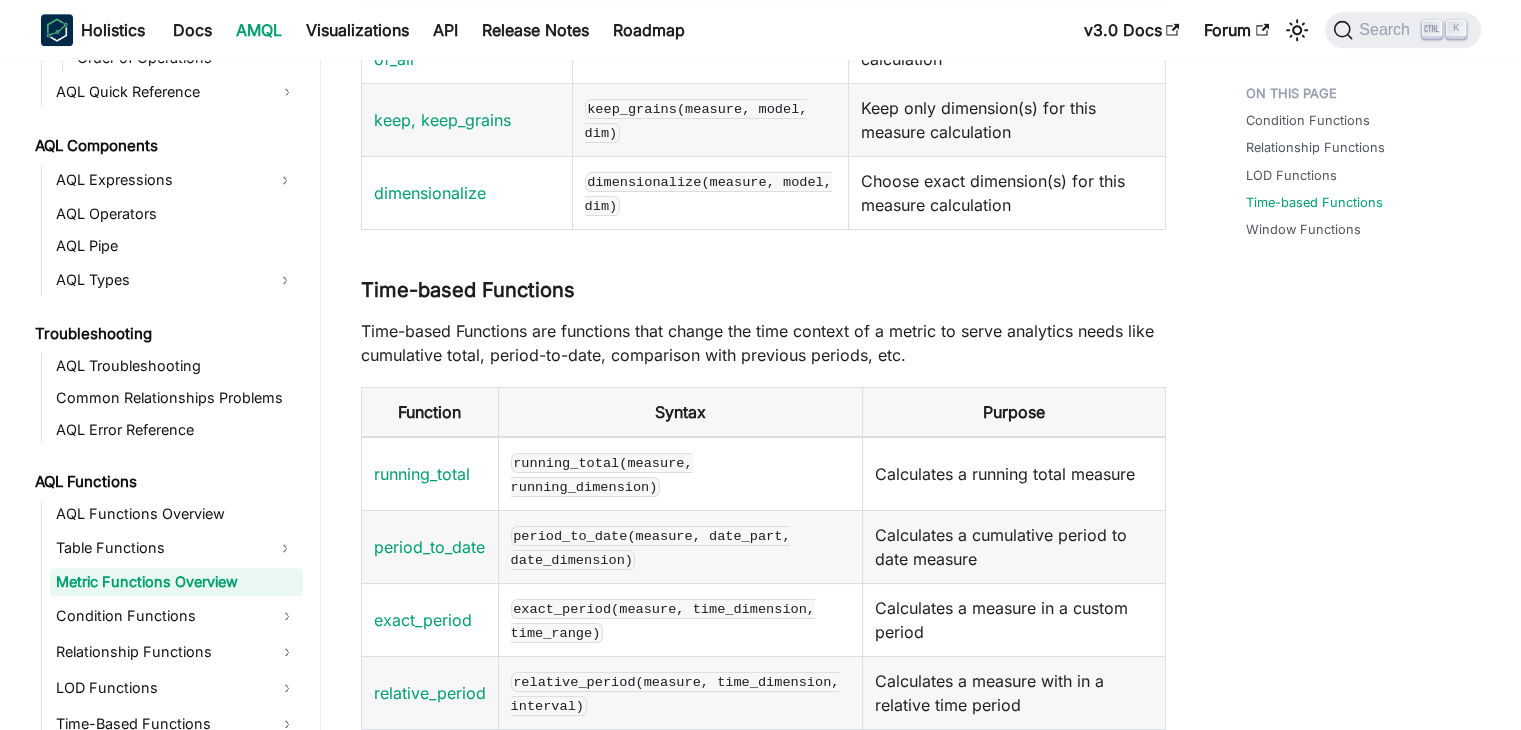 click on "exact_period(measure, time_dimension, time_range)" at bounding box center (680, 620) 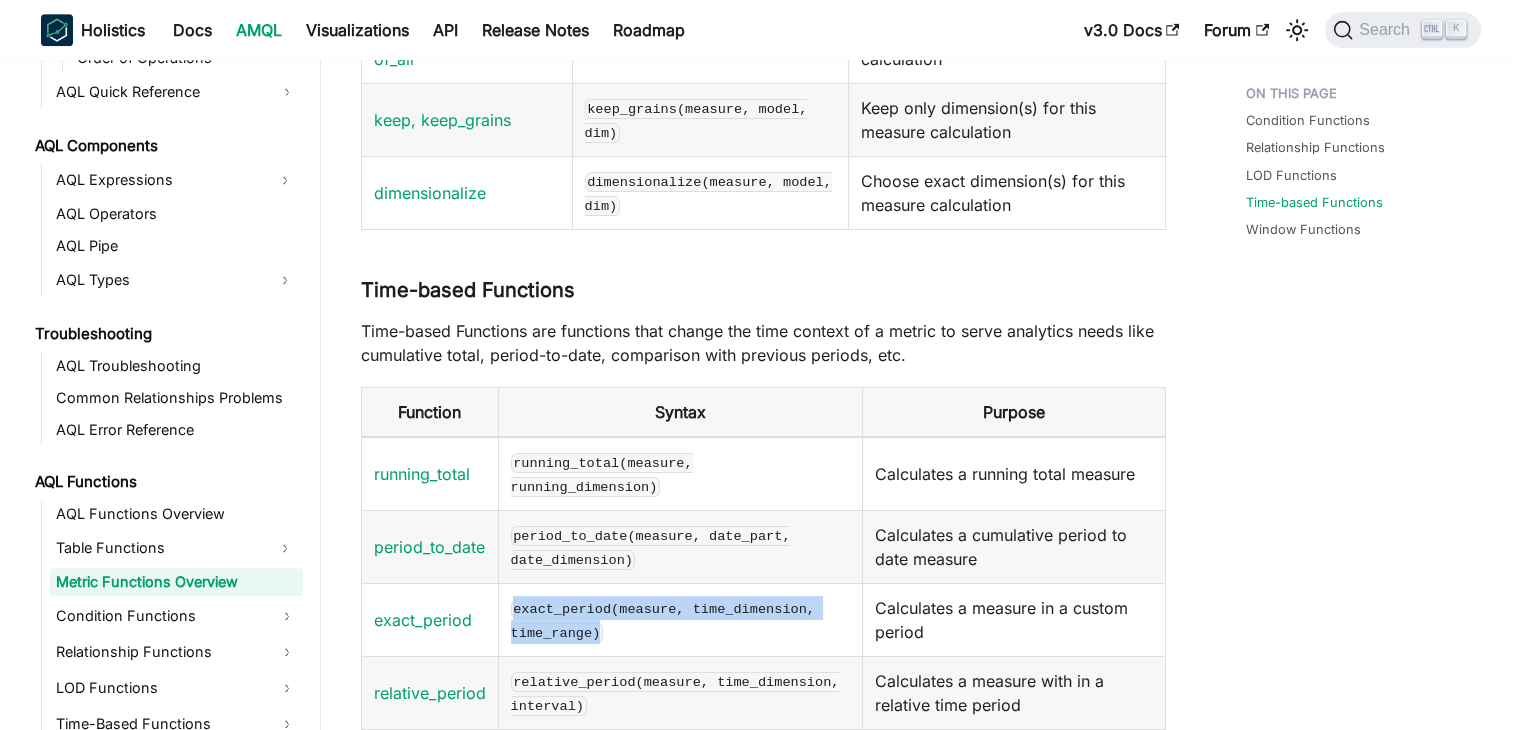 drag, startPoint x: 648, startPoint y: 606, endPoint x: 503, endPoint y: 581, distance: 147.13939 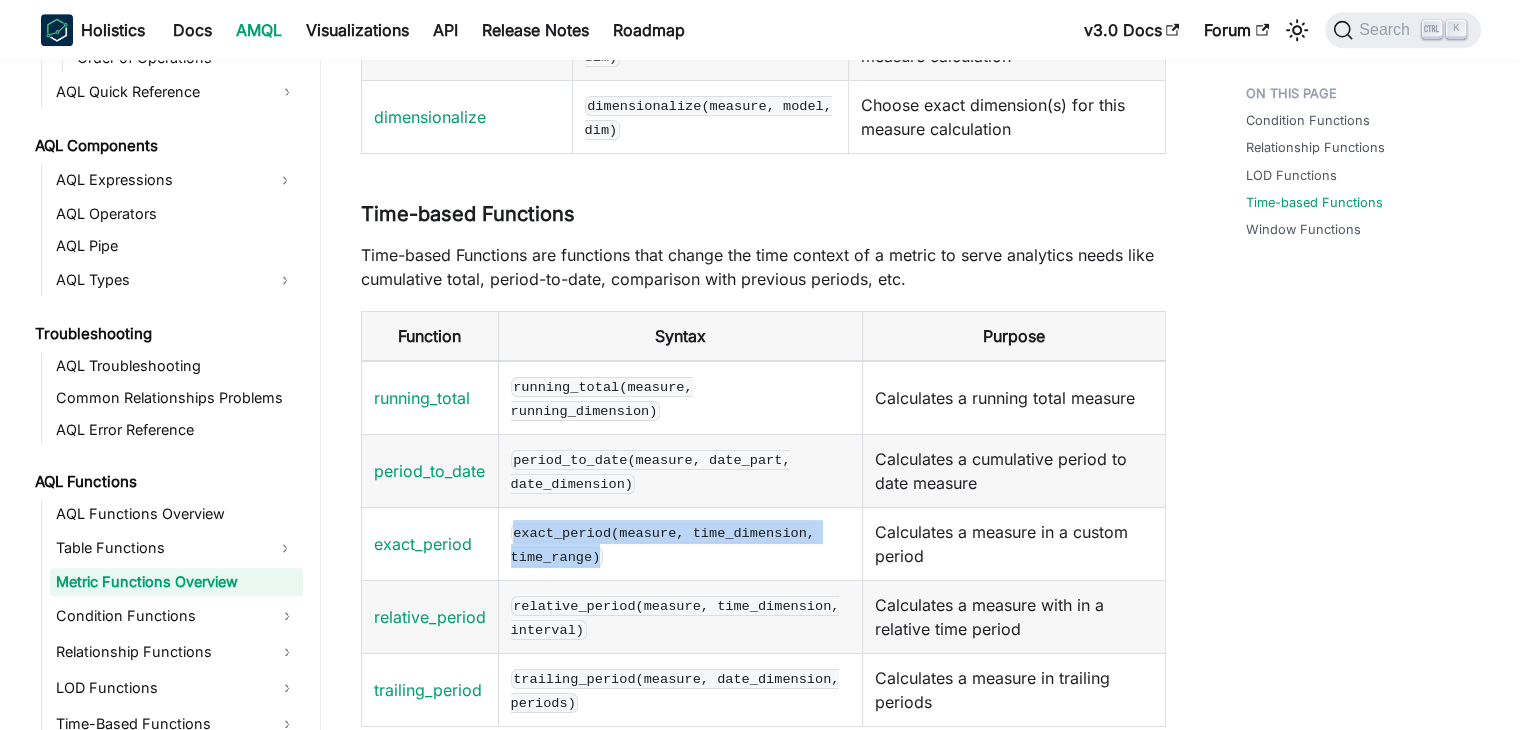 scroll, scrollTop: 1117, scrollLeft: 0, axis: vertical 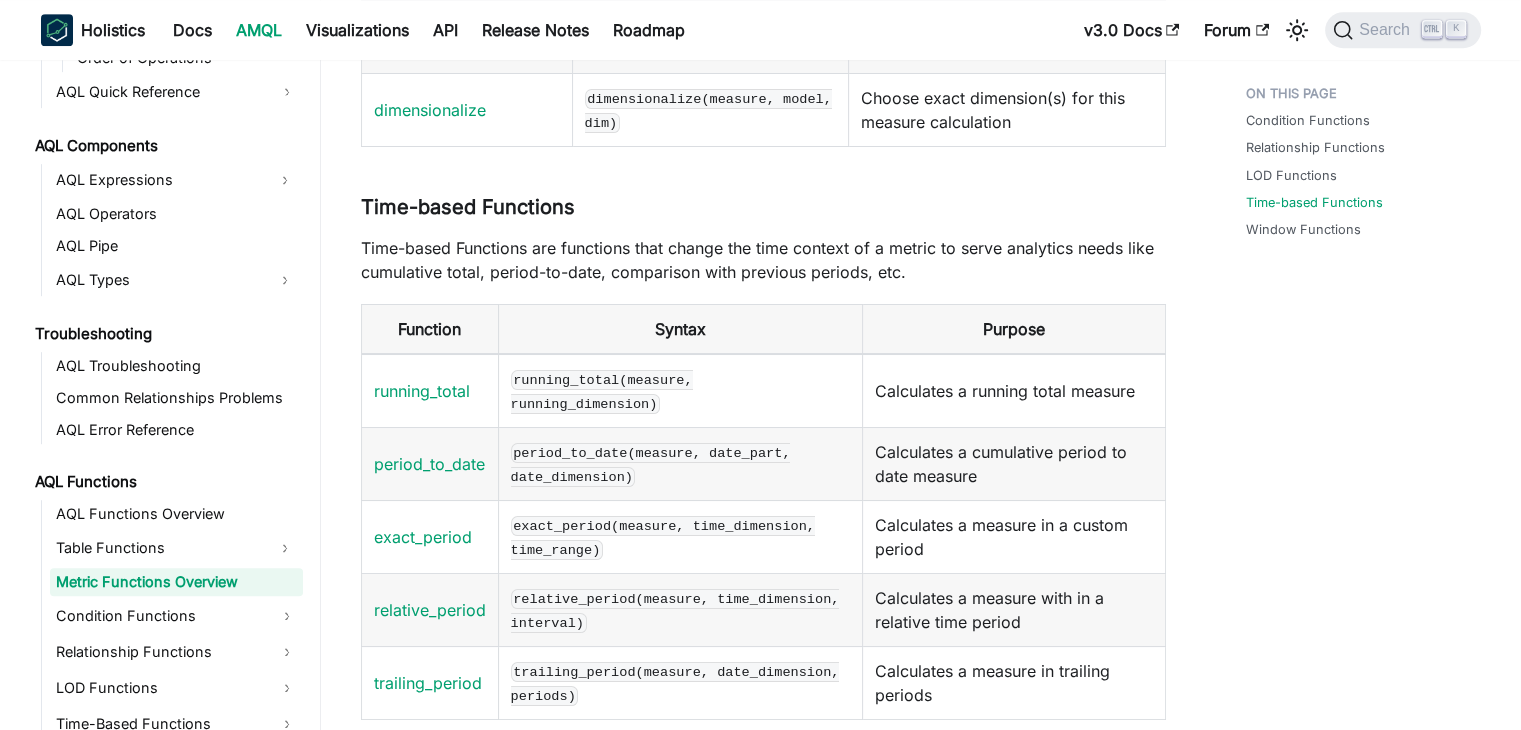 click on "trailing_period(measure, date_dimension, periods)" at bounding box center (680, 683) 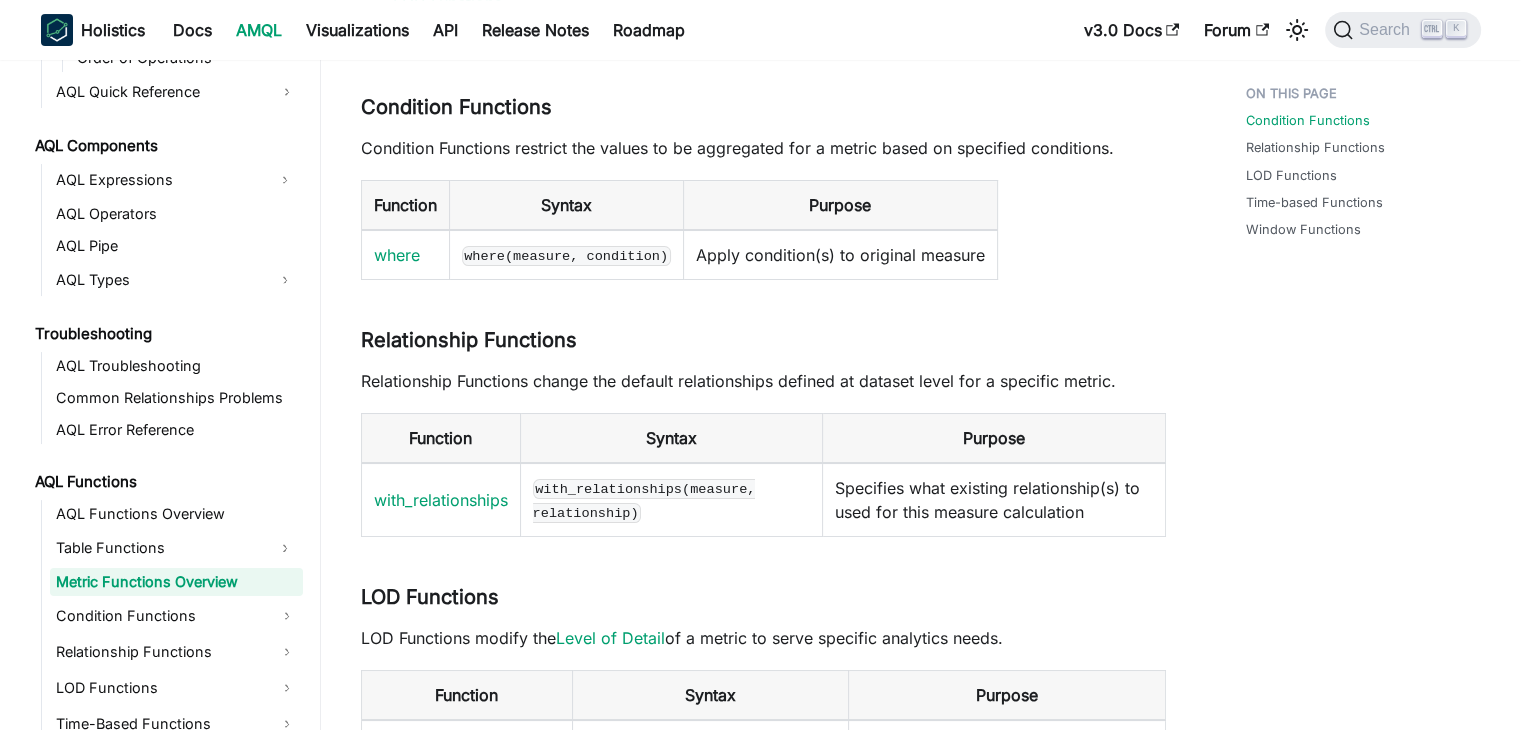 scroll, scrollTop: 0, scrollLeft: 0, axis: both 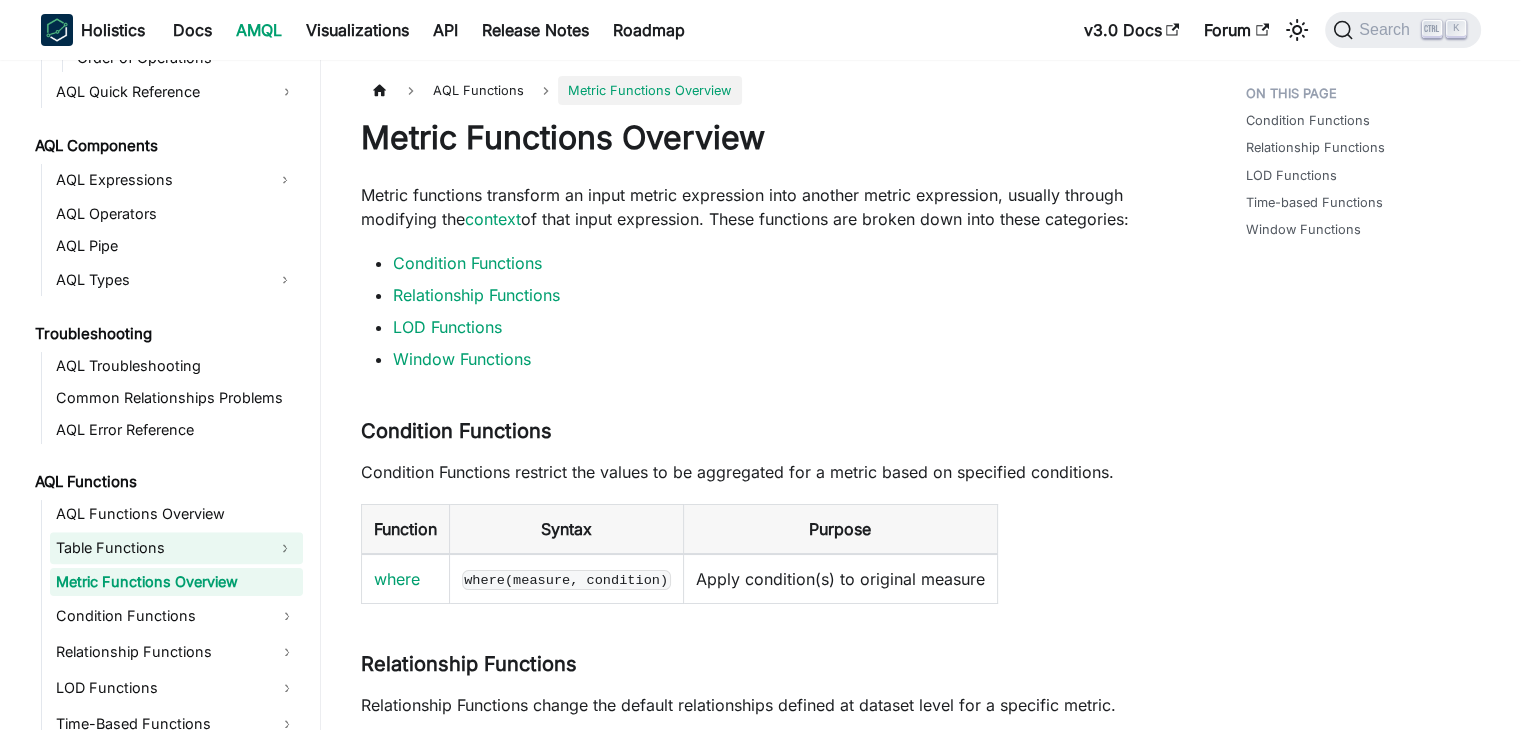 click on "Table Functions" at bounding box center [158, 548] 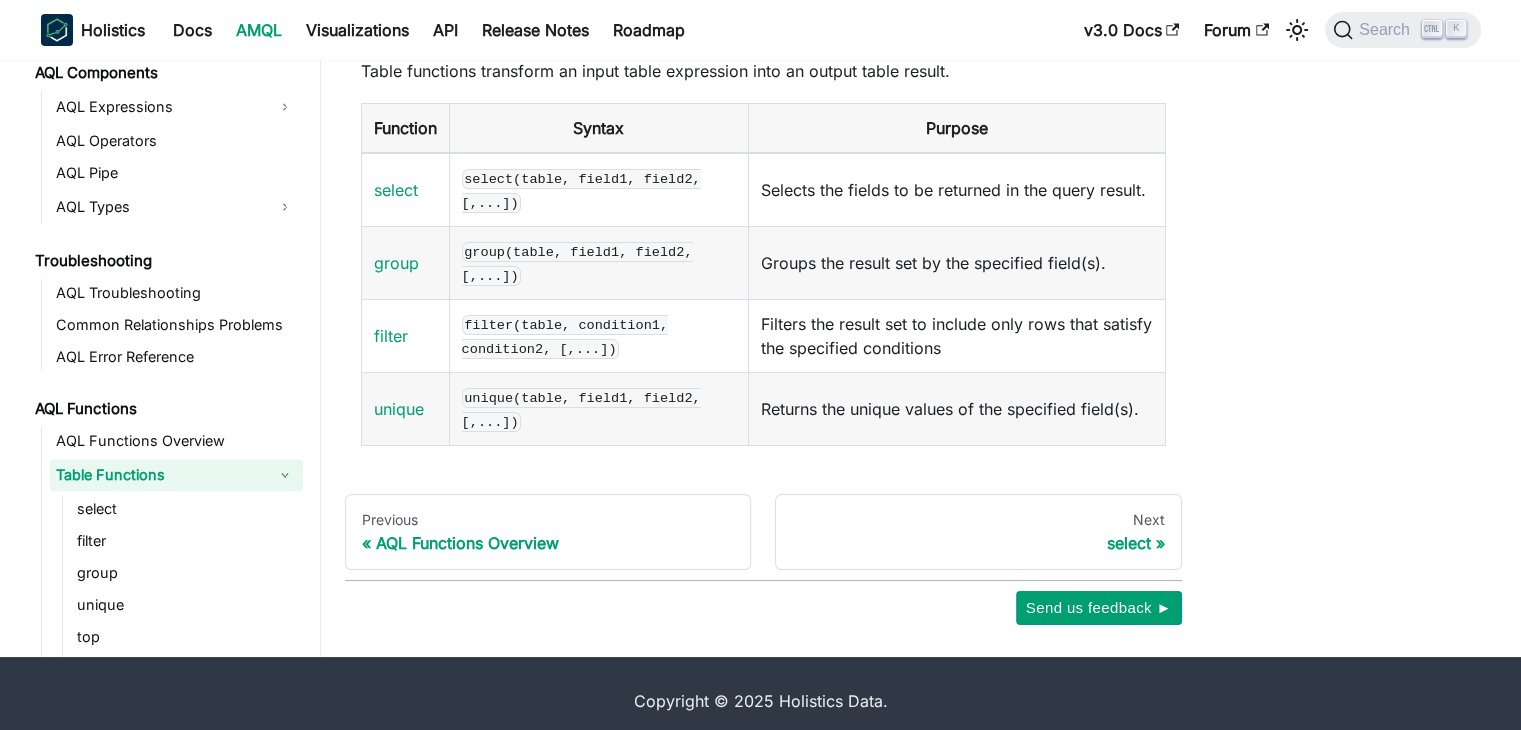 scroll, scrollTop: 124, scrollLeft: 0, axis: vertical 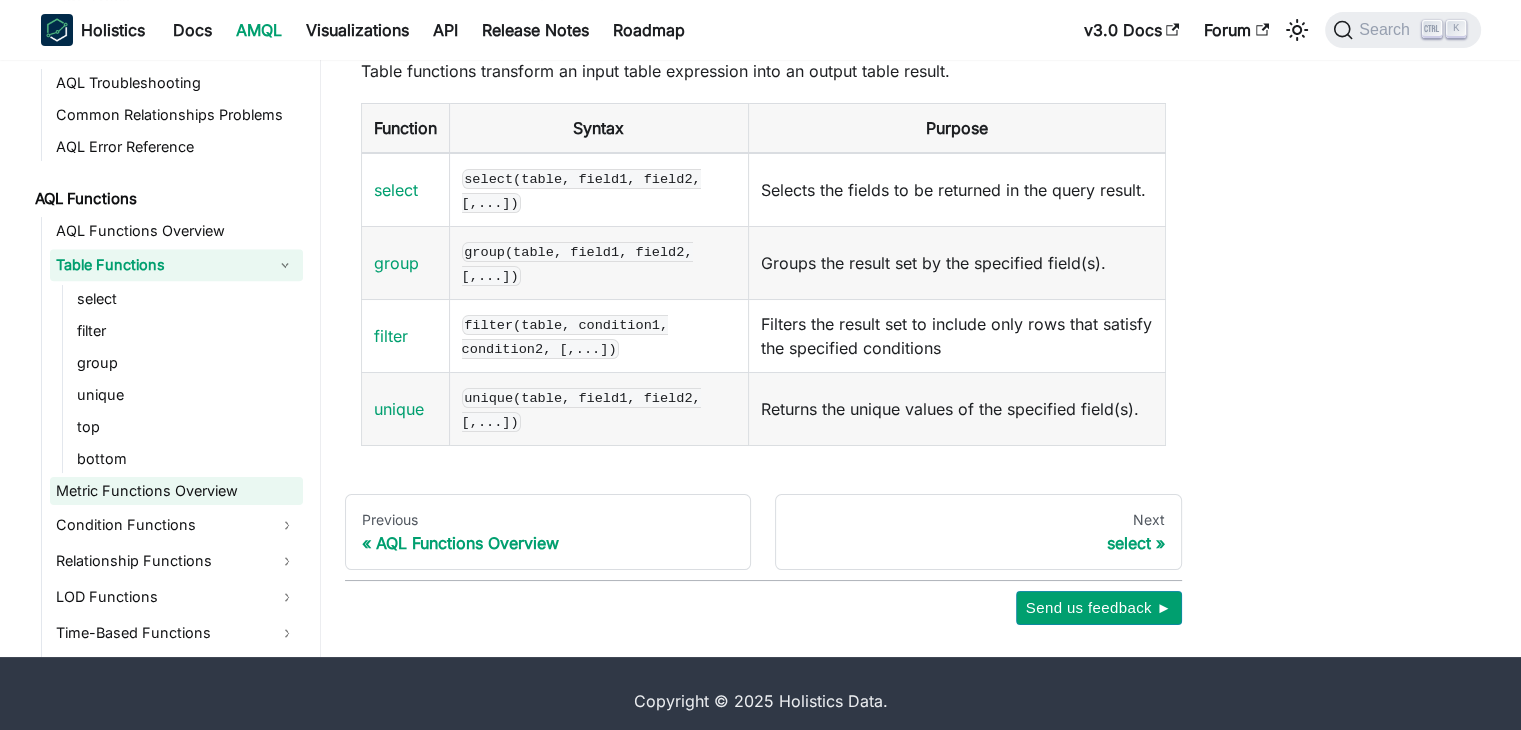 click on "Metric Functions Overview" at bounding box center [176, 491] 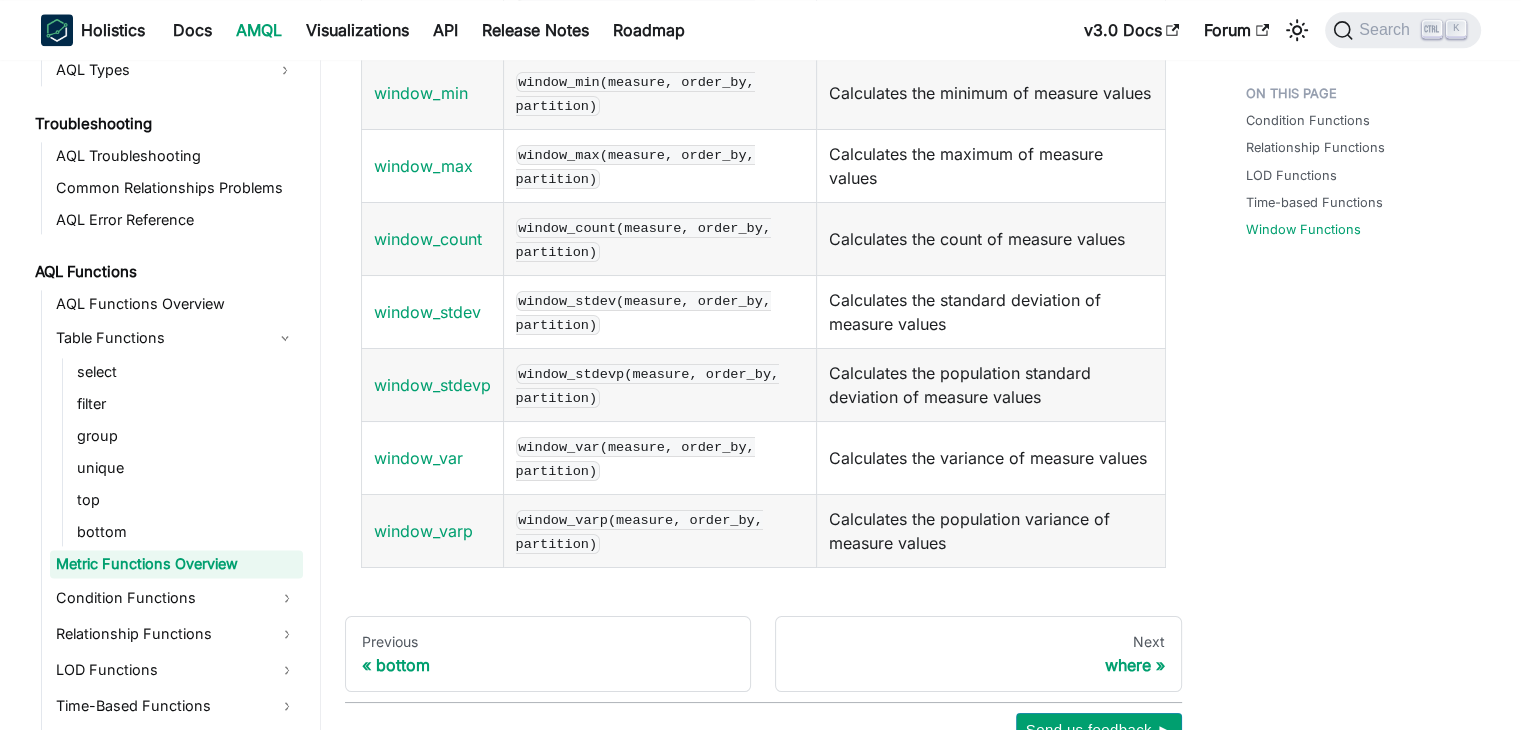 scroll, scrollTop: 2767, scrollLeft: 0, axis: vertical 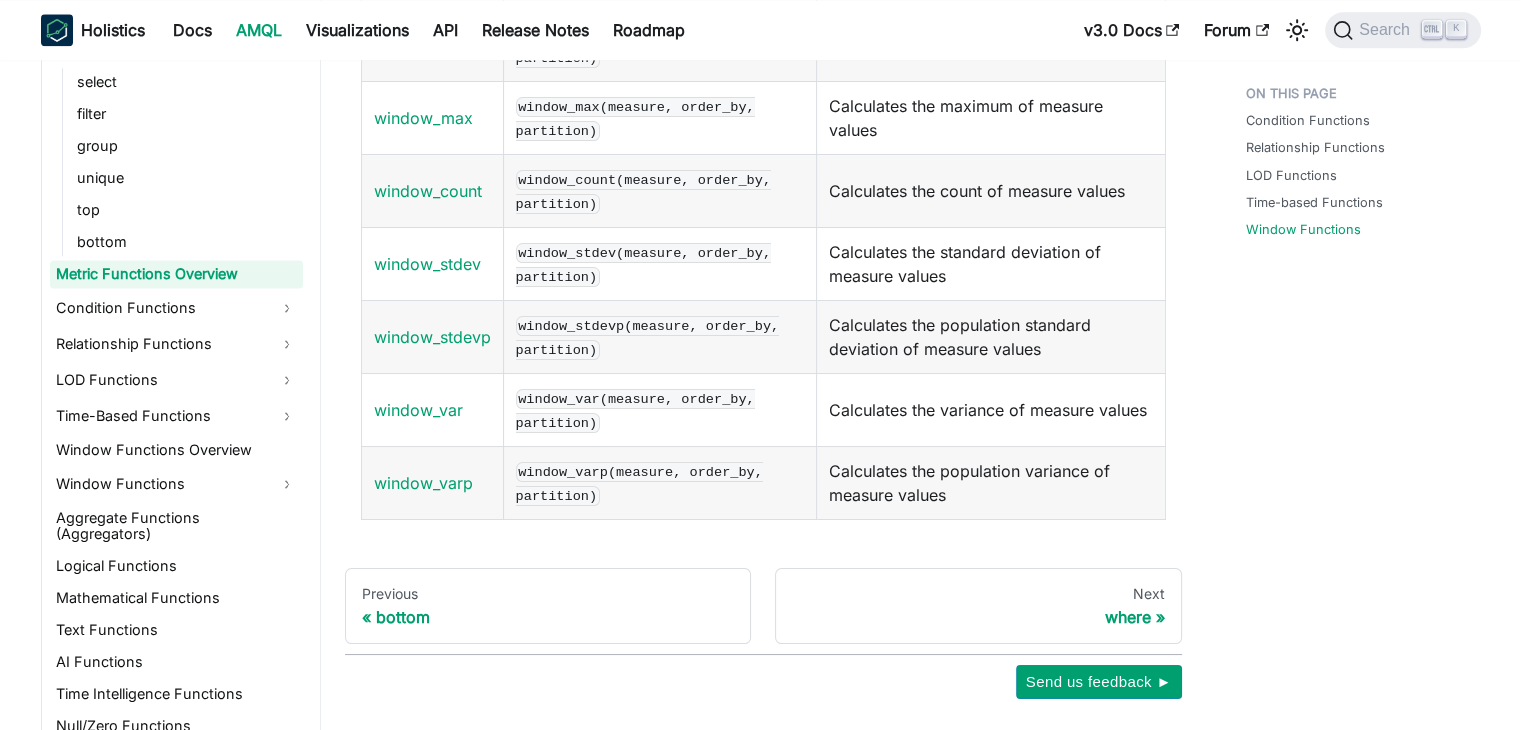 click on "AQL Functions Overview Table Functions select filter group unique top bottom Metric Functions Overview Condition Functions Relationship Functions LOD Functions Time-Based Functions Window Functions Overview Window Functions Aggregate Functions (Aggregators) Logical Functions Mathematical Functions Text Functions AI Functions Time Intelligence Functions Null/Zero Functions Miscellaneous Functions" at bounding box center [172, 386] 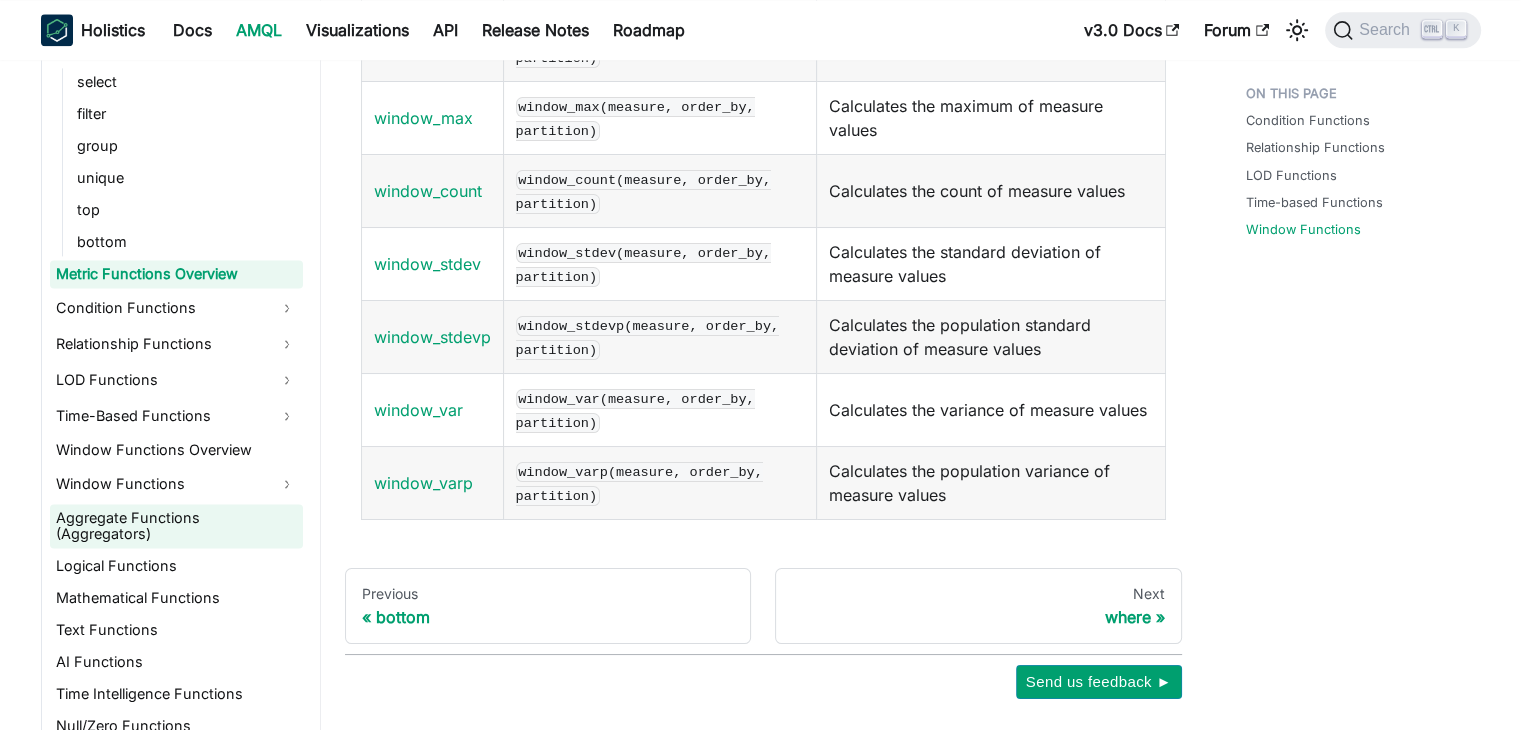click on "Aggregate Functions (Aggregators)" at bounding box center [176, 526] 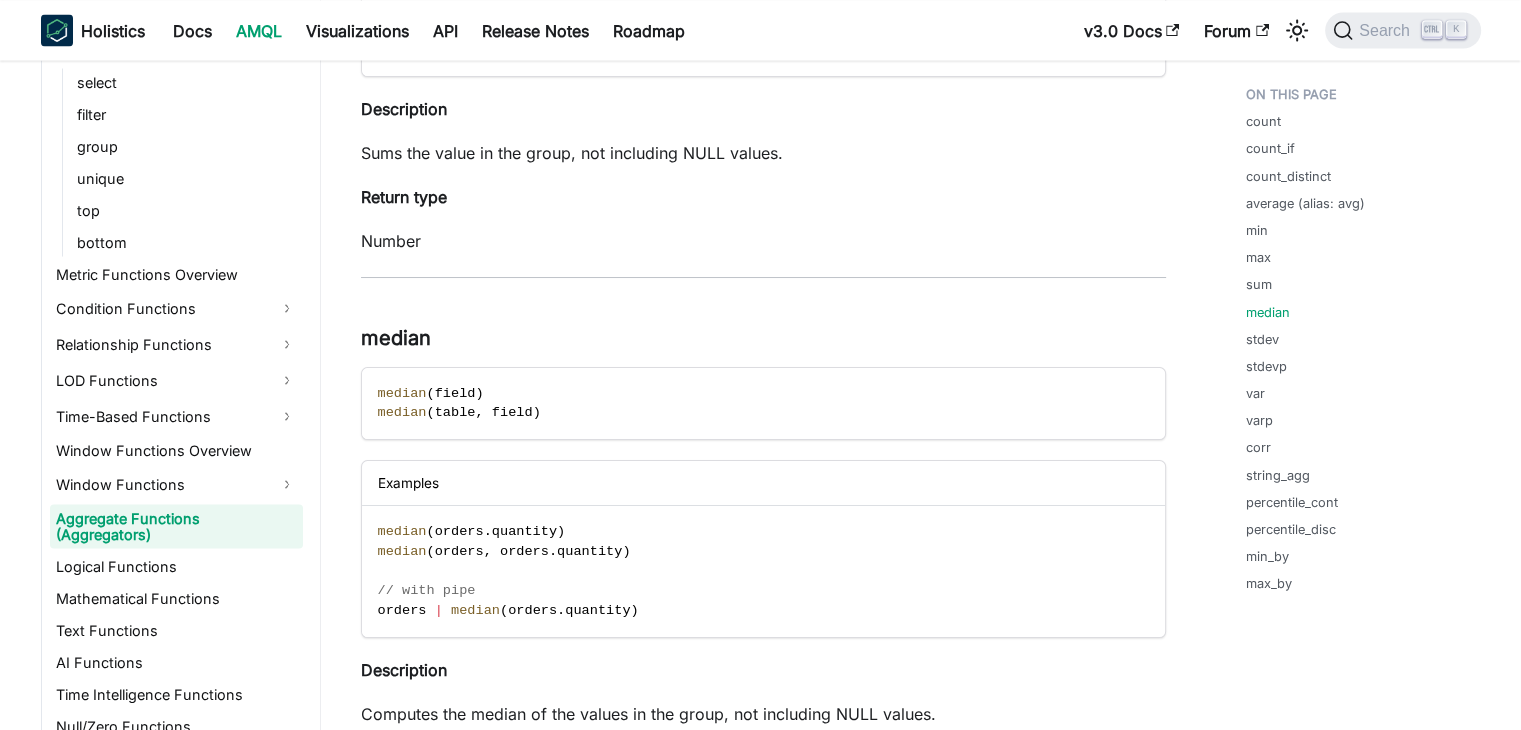 scroll, scrollTop: 3879, scrollLeft: 0, axis: vertical 